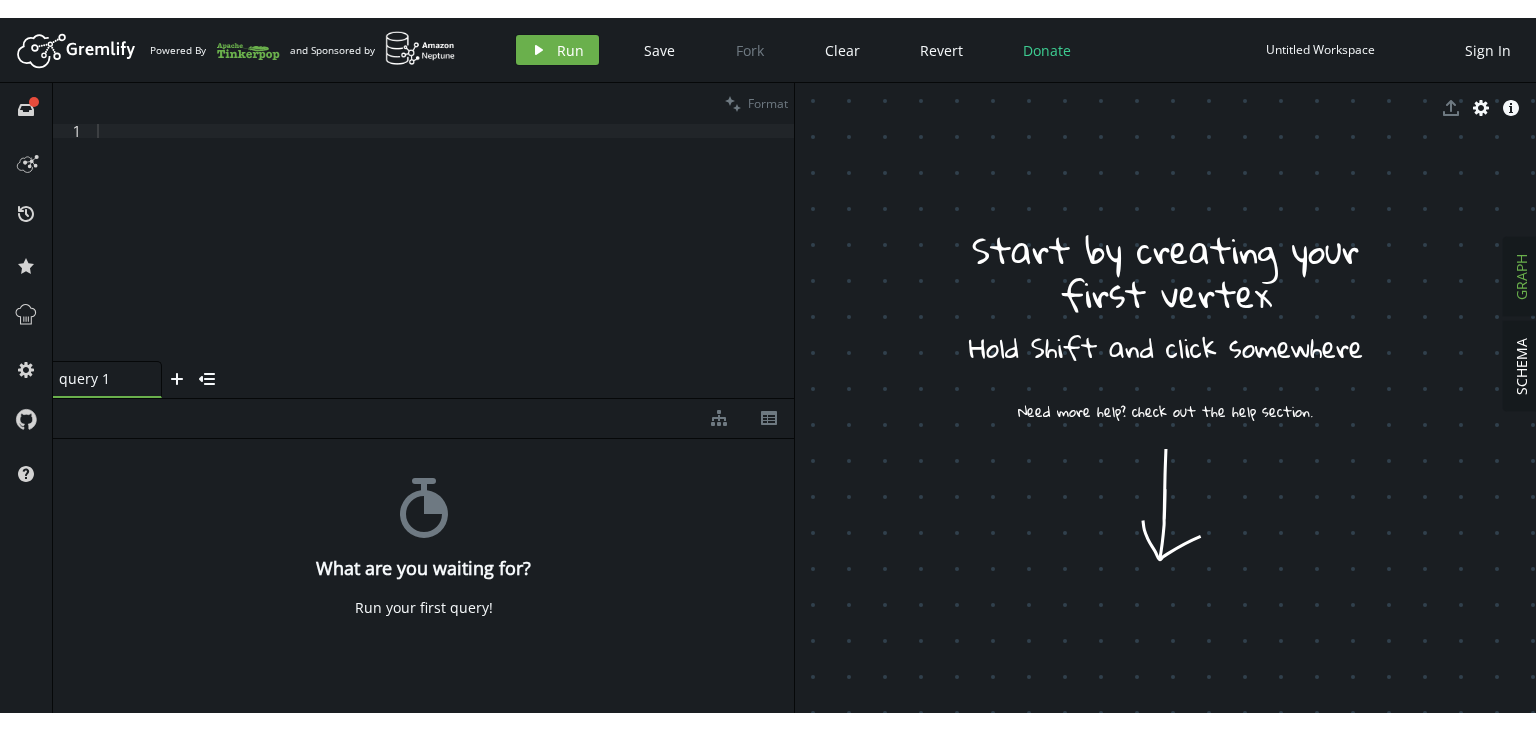 scroll, scrollTop: 0, scrollLeft: 0, axis: both 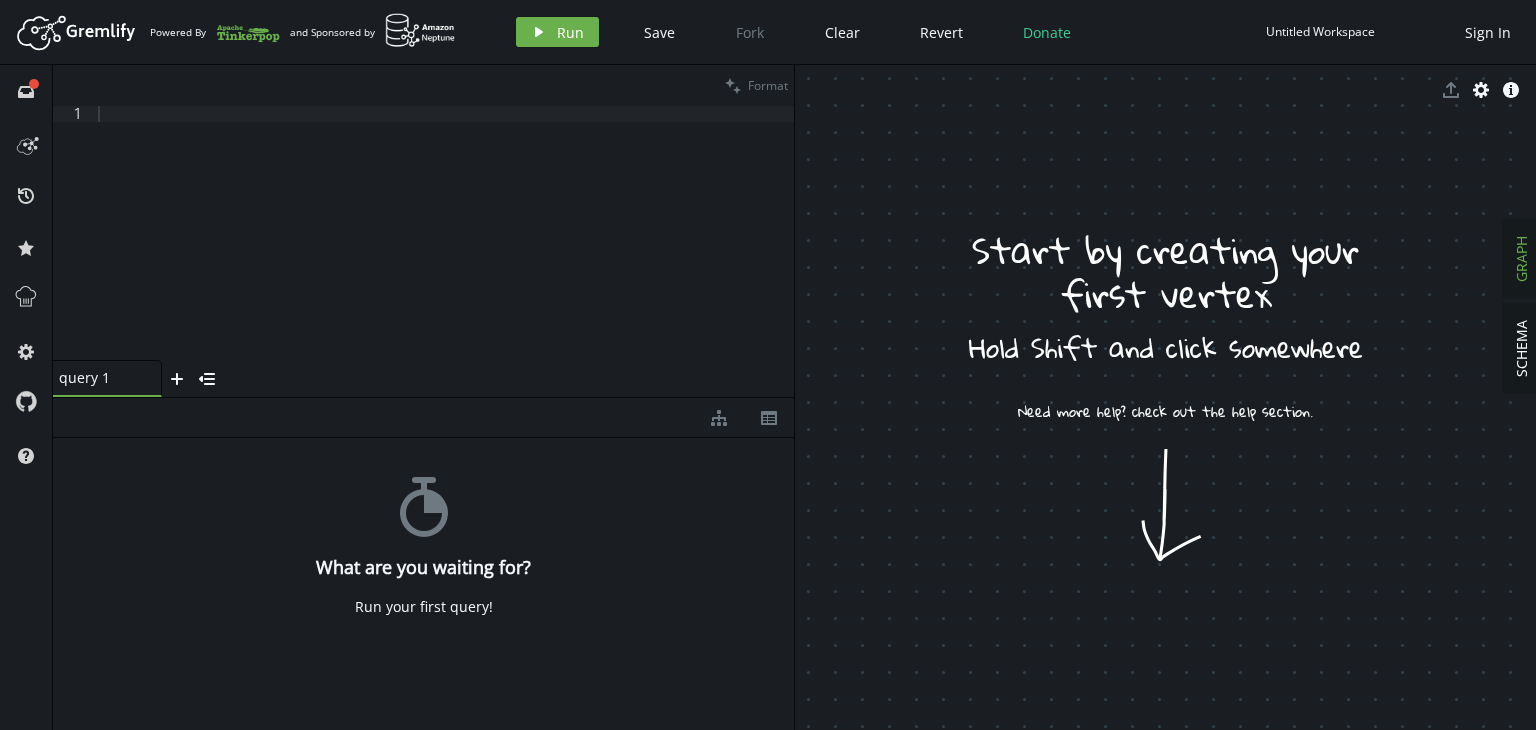click at bounding box center (444, 249) 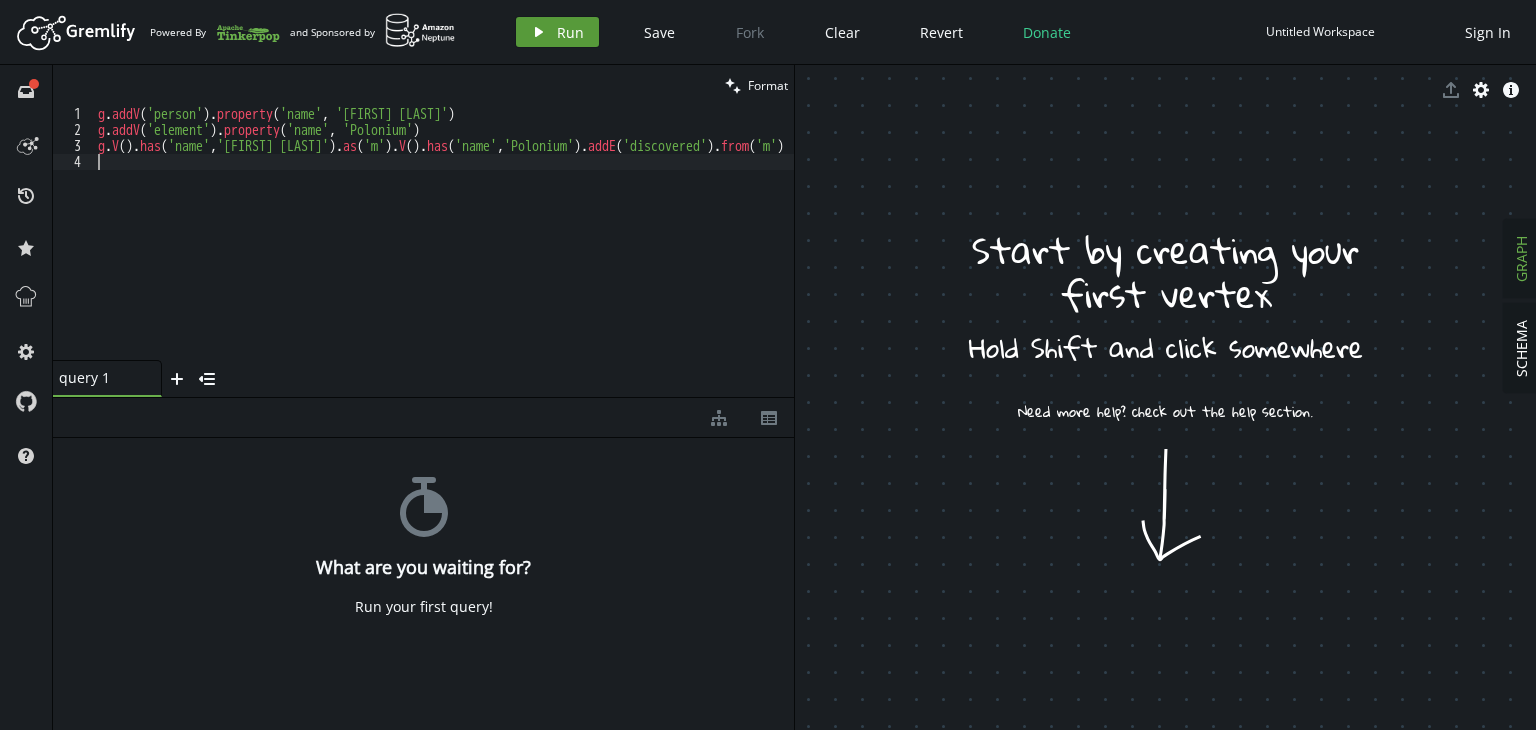 click on "Run" at bounding box center (570, 32) 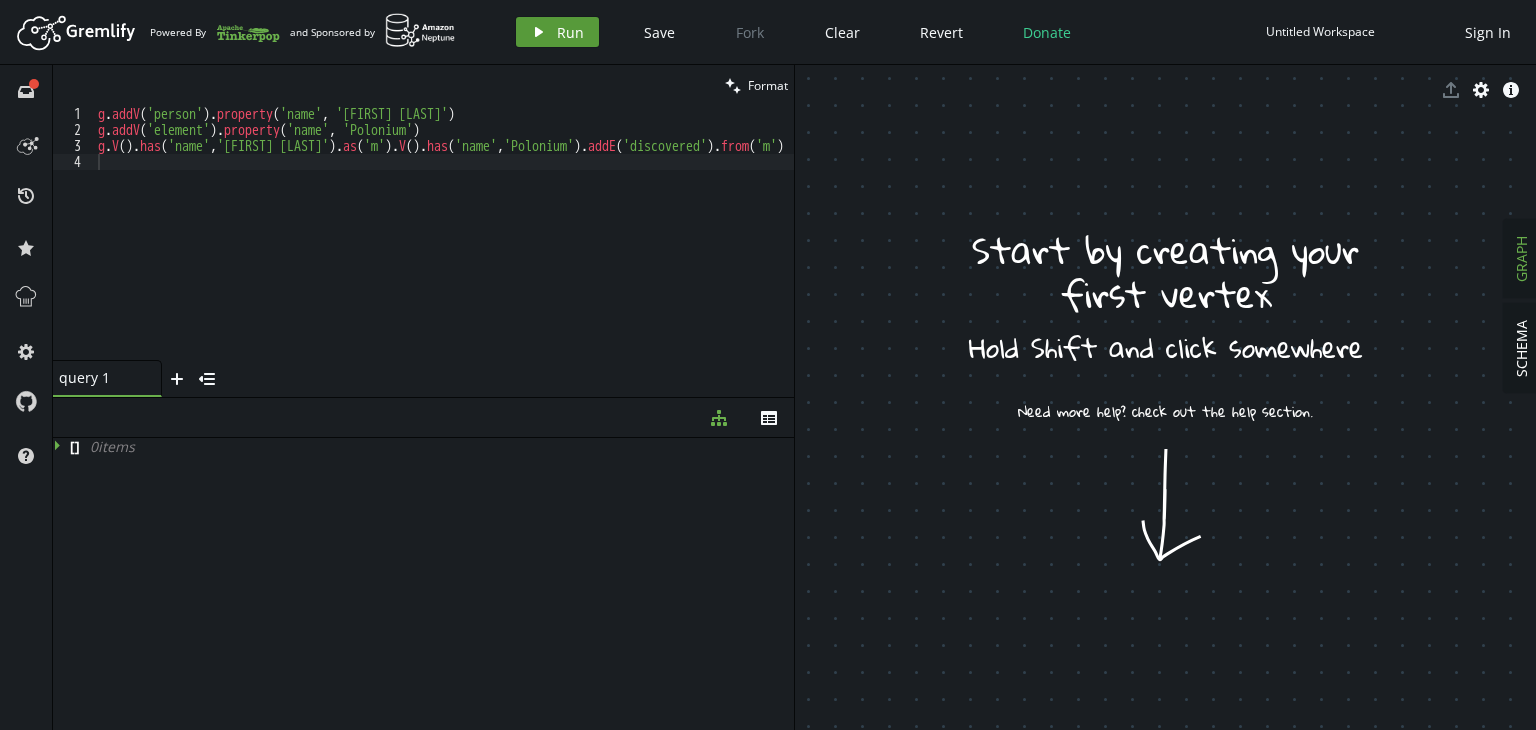 click on "Run" at bounding box center [570, 32] 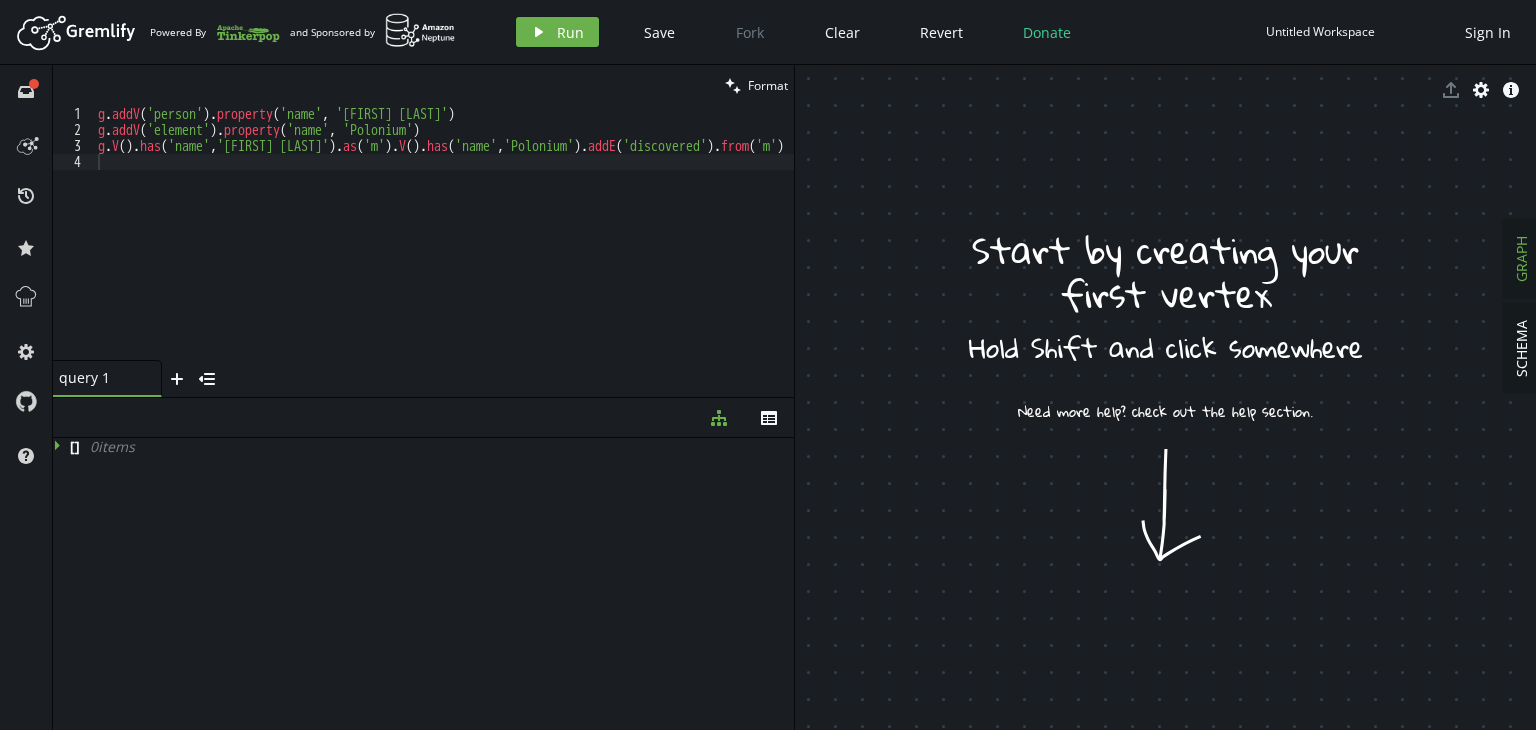 click on "g . addV ( 'person' ) . property ( 'name' ,   '[FIRST] [LAST]' ) g . addV ( 'element' ) . property ( 'name' ,   'Polonium' ) g . V ( ) . has ( 'name' , '[FIRST] [LAST]' ) . as ( 'm' ) . V ( ) . has ( 'name' , 'Polonium' ) . addE ( 'discovered' ) . from ( 'm' )" at bounding box center (463, 245) 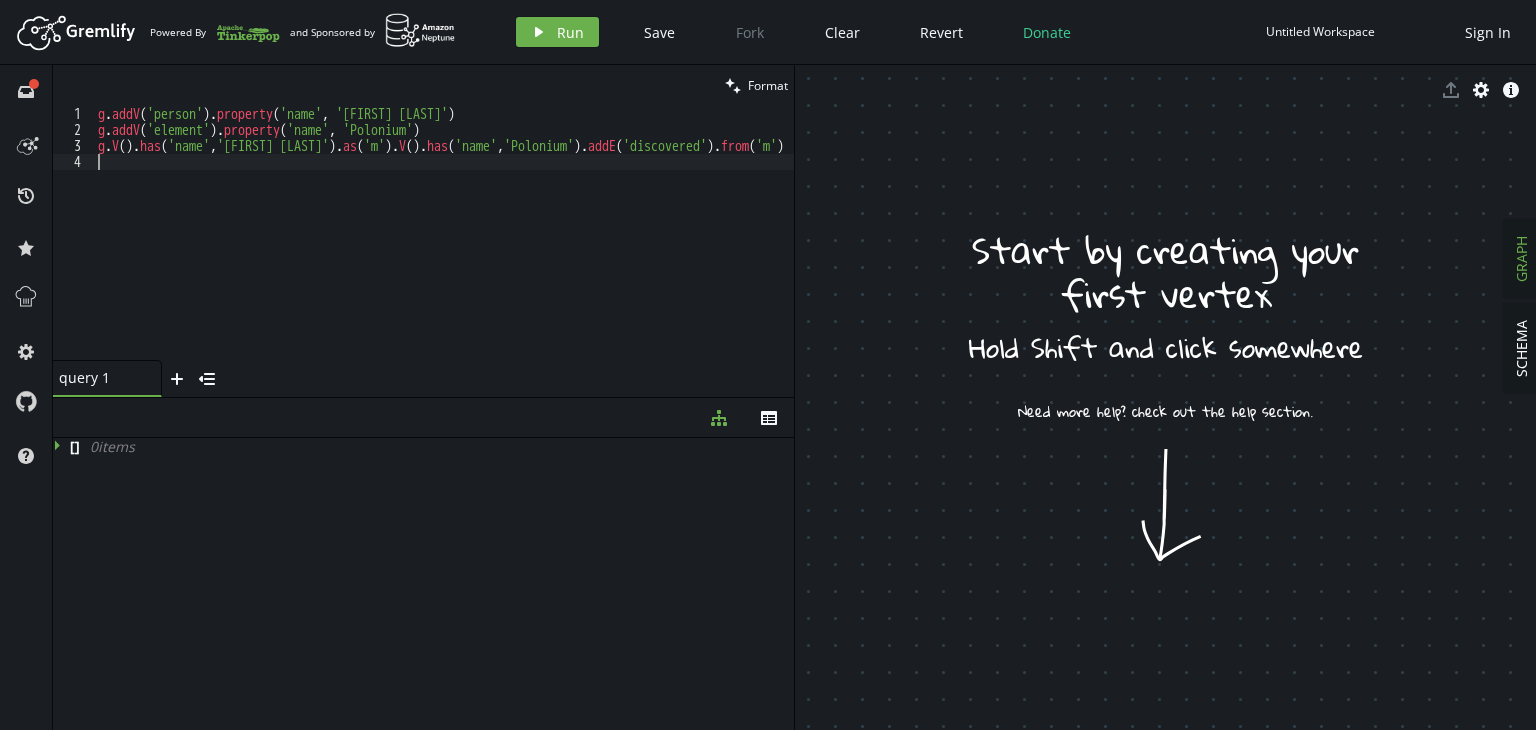 scroll, scrollTop: 0, scrollLeft: 38, axis: horizontal 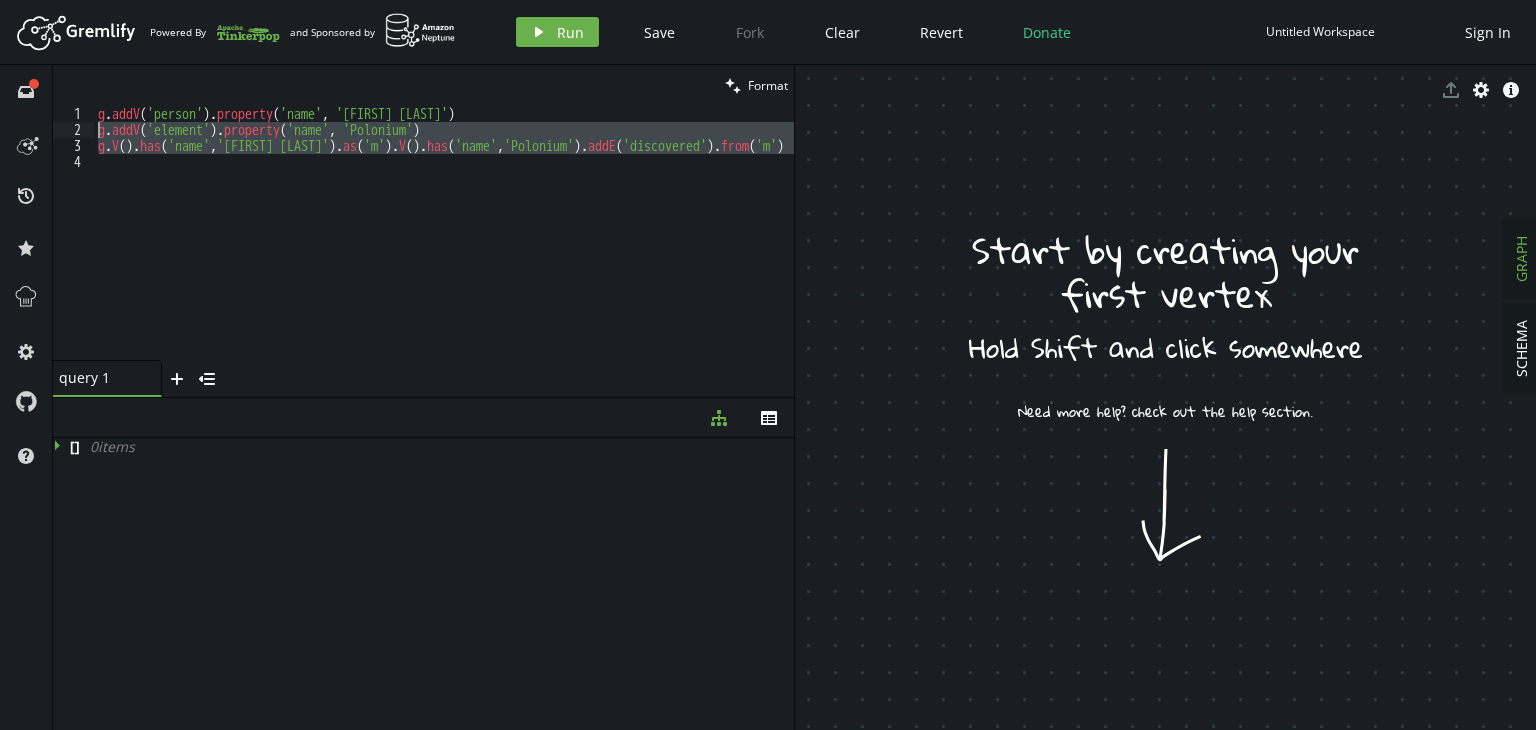drag, startPoint x: 788, startPoint y: 145, endPoint x: 61, endPoint y: 135, distance: 727.0688 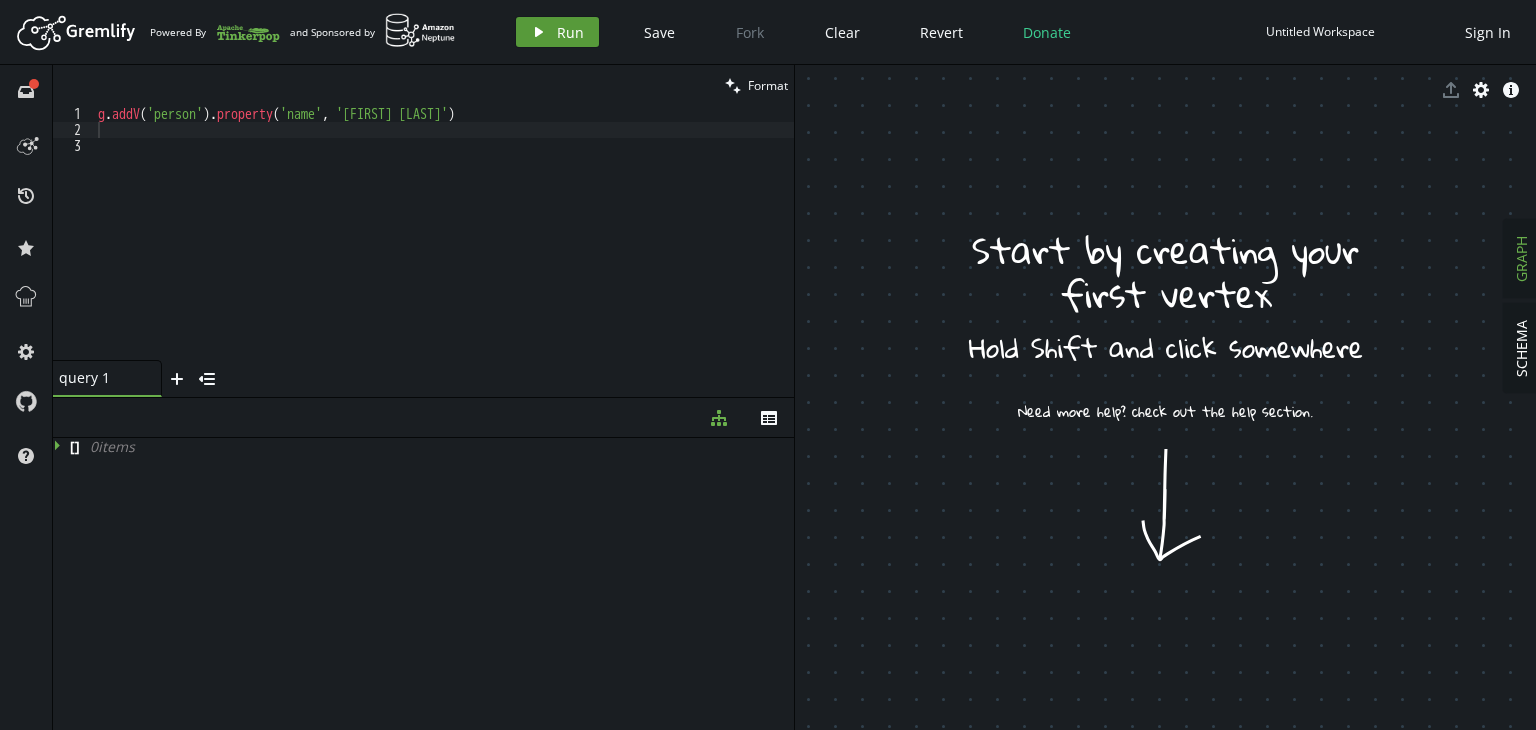 click on "play Run" at bounding box center [557, 32] 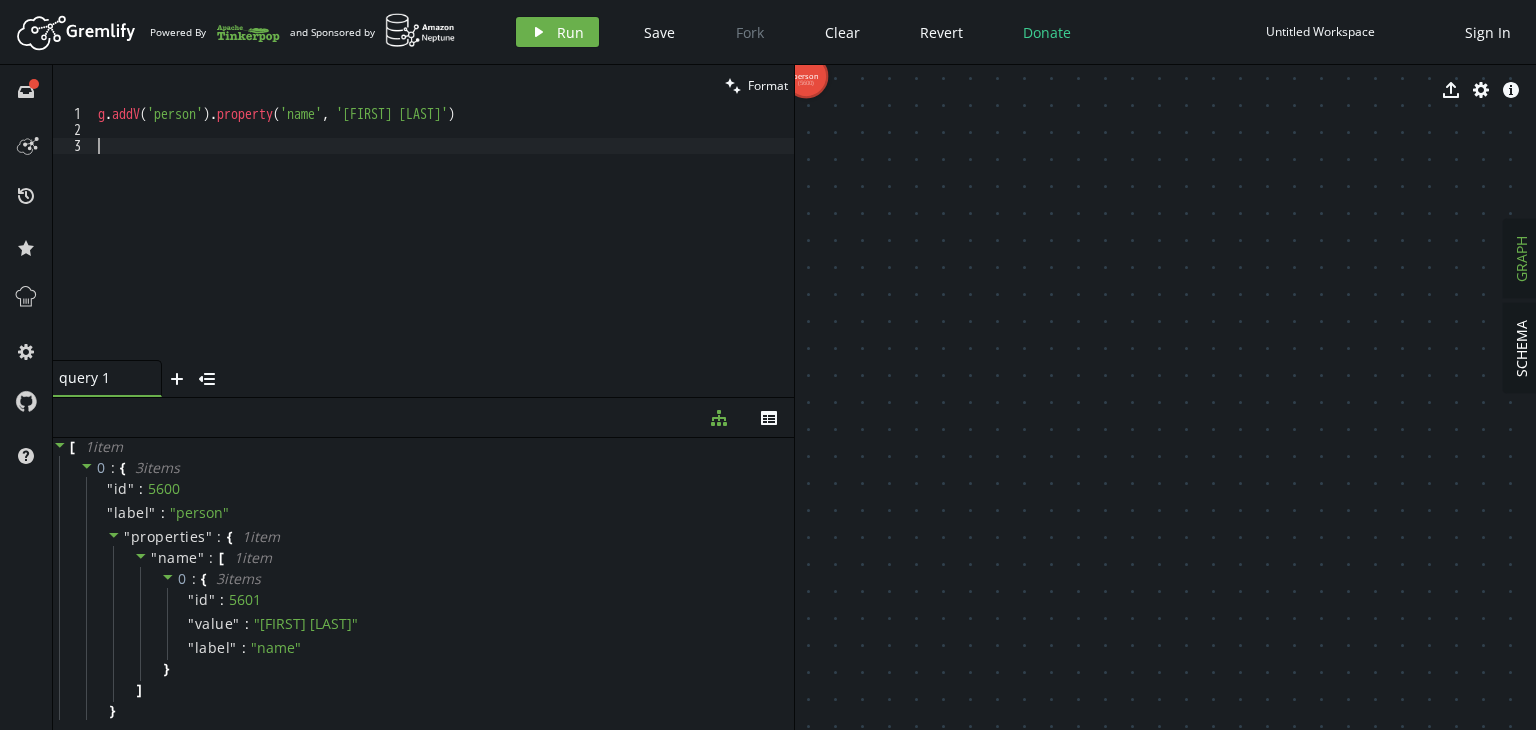 click on "g . addV ( 'person' ) . property ( 'name' ,   '[FIRST] [LAST]' )" at bounding box center [444, 249] 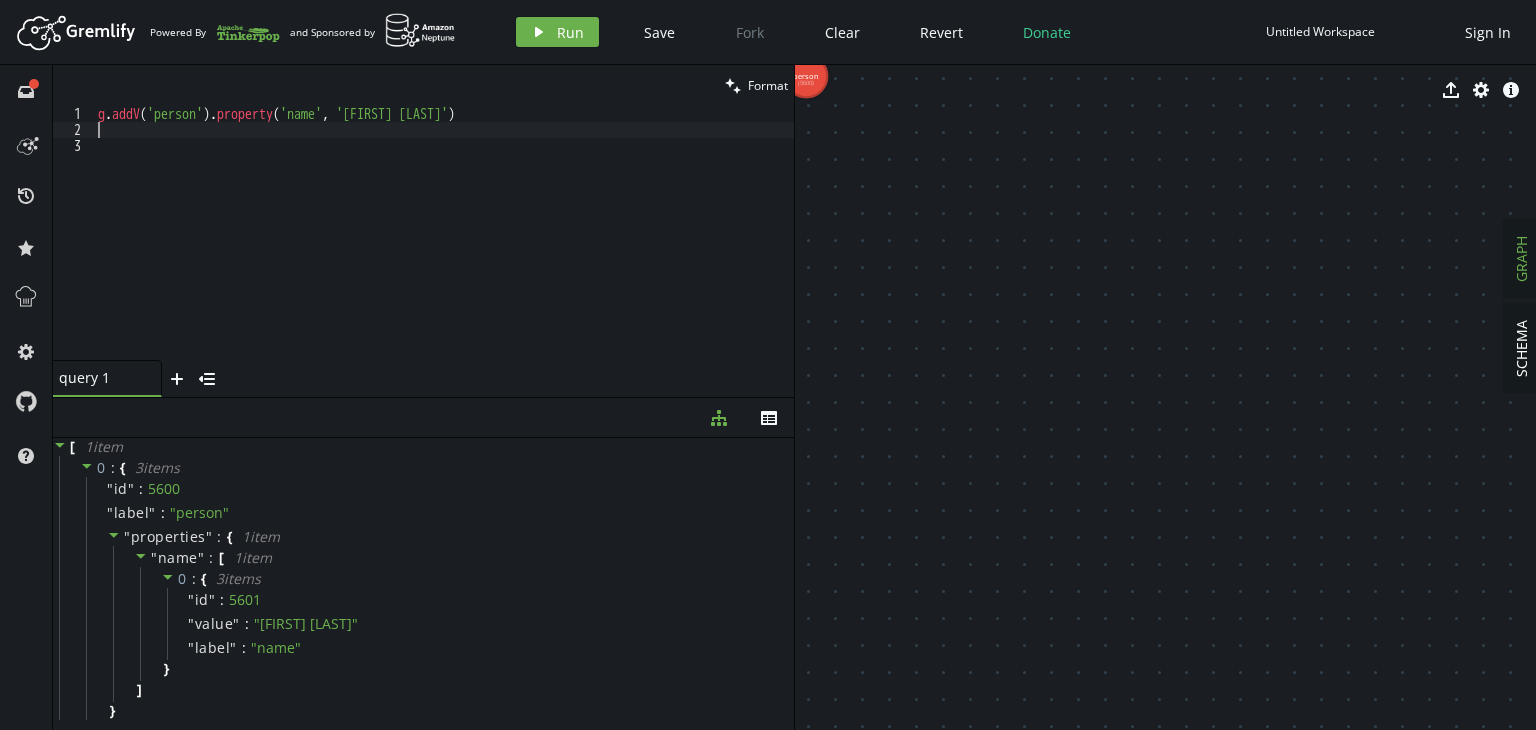 click on "g . addV ( 'person' ) . property ( 'name' ,   '[FIRST] [LAST]' )" at bounding box center (444, 249) 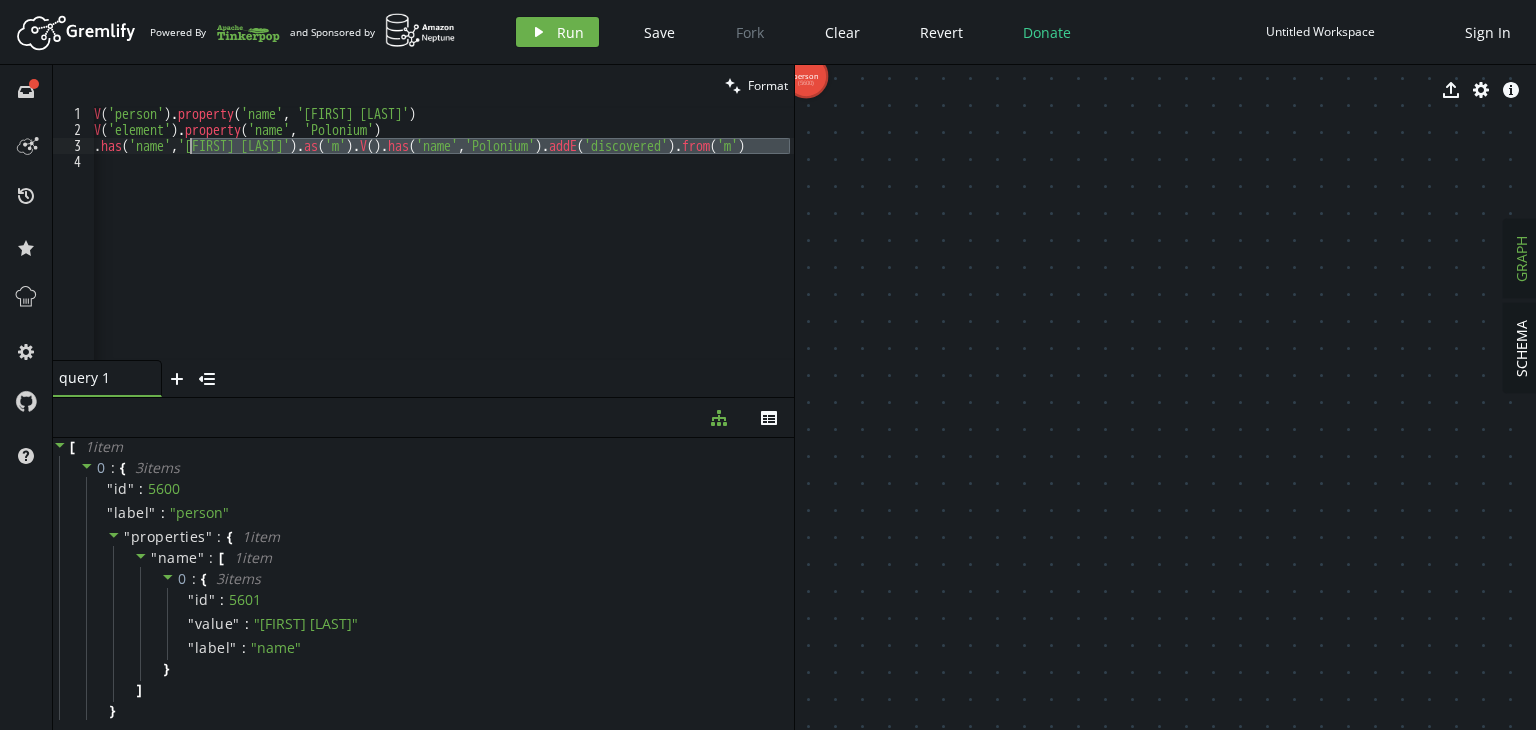 scroll, scrollTop: 0, scrollLeft: 0, axis: both 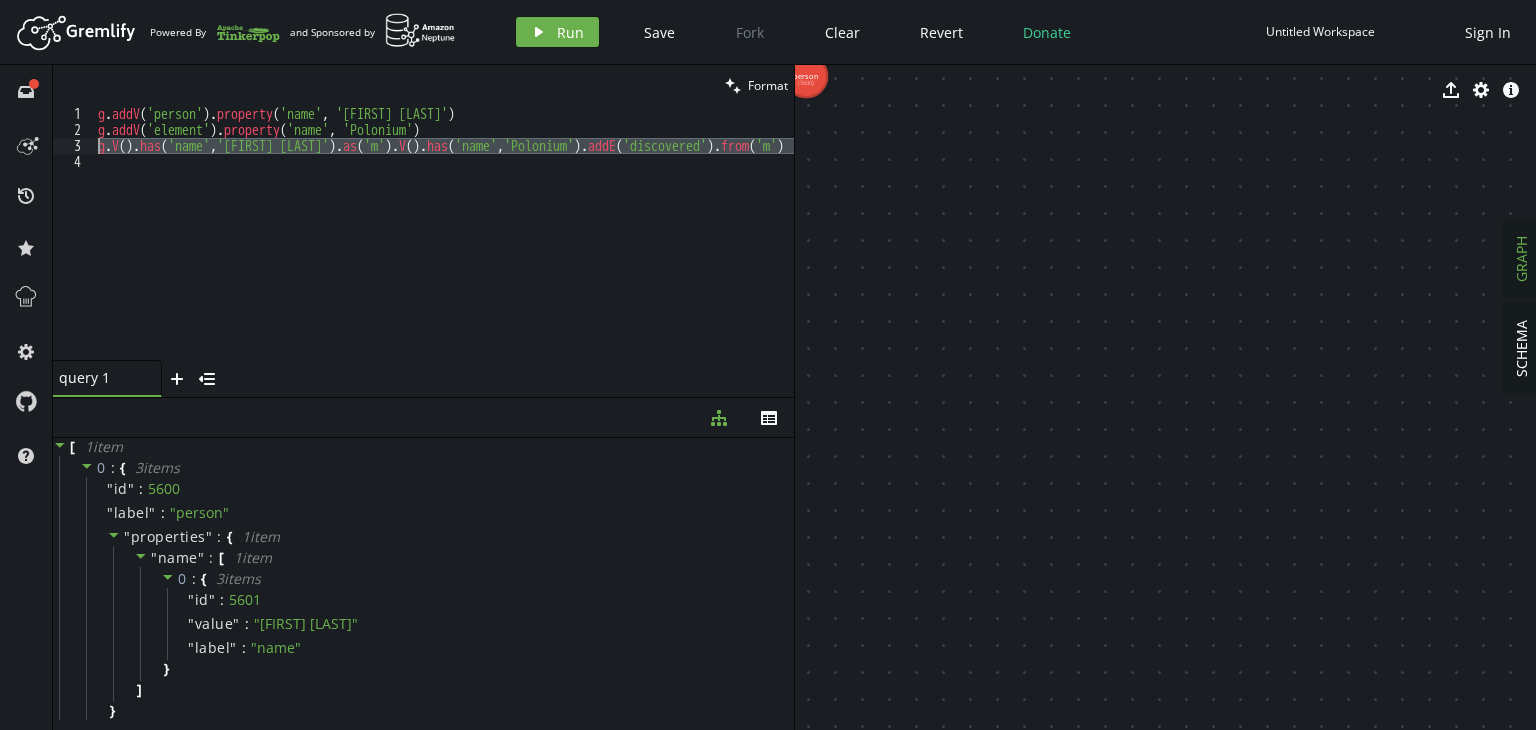 drag, startPoint x: 791, startPoint y: 147, endPoint x: 58, endPoint y: 147, distance: 733 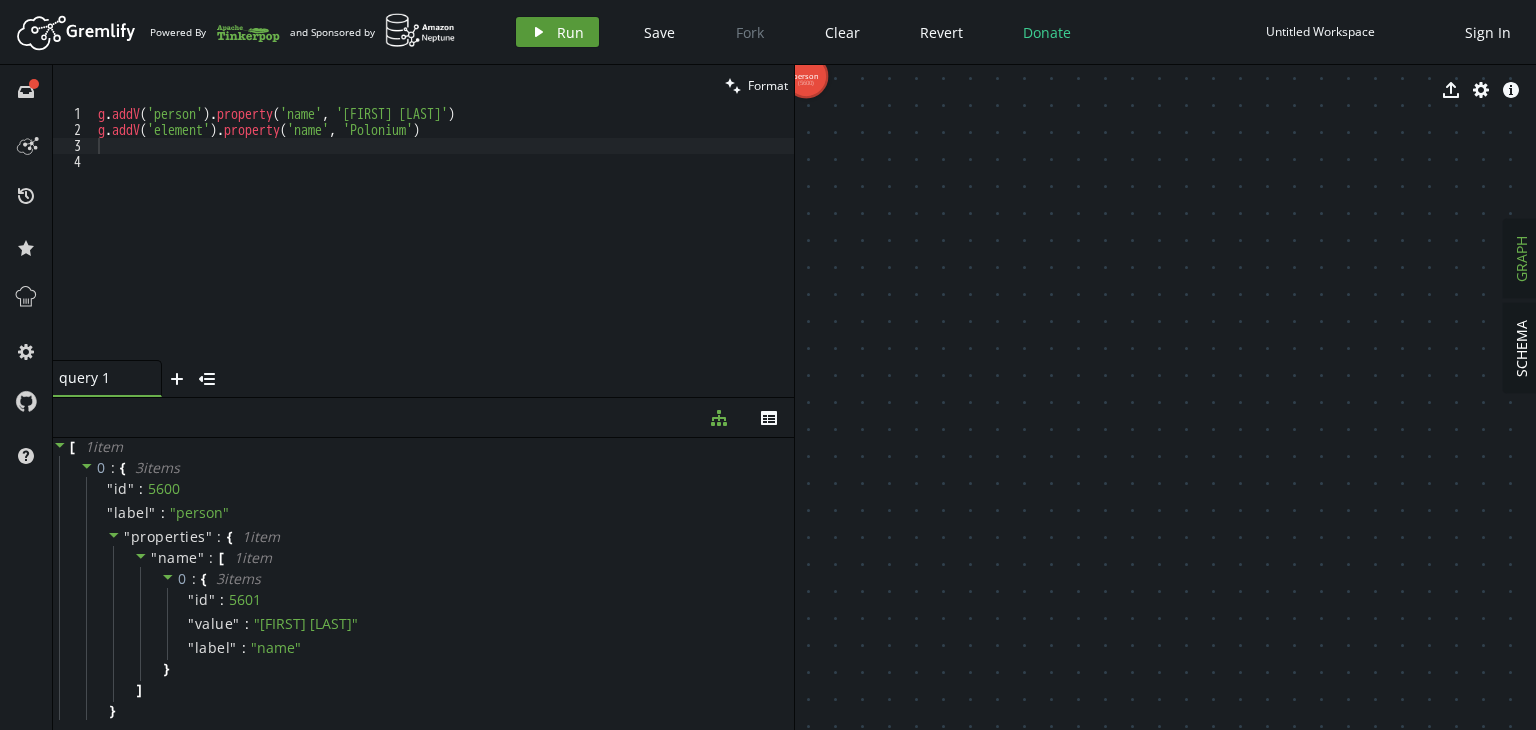 click on "play Run" at bounding box center [557, 32] 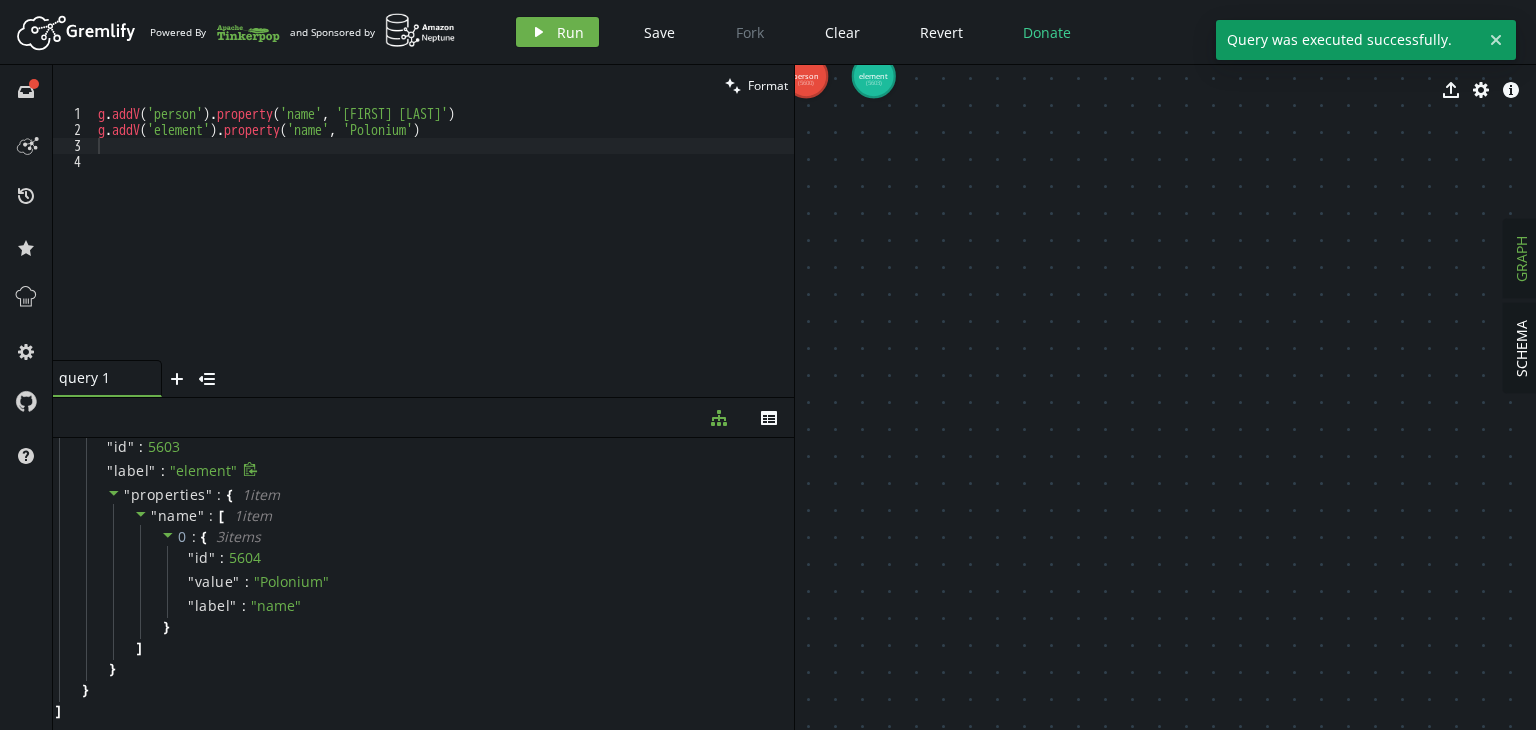 scroll, scrollTop: 0, scrollLeft: 0, axis: both 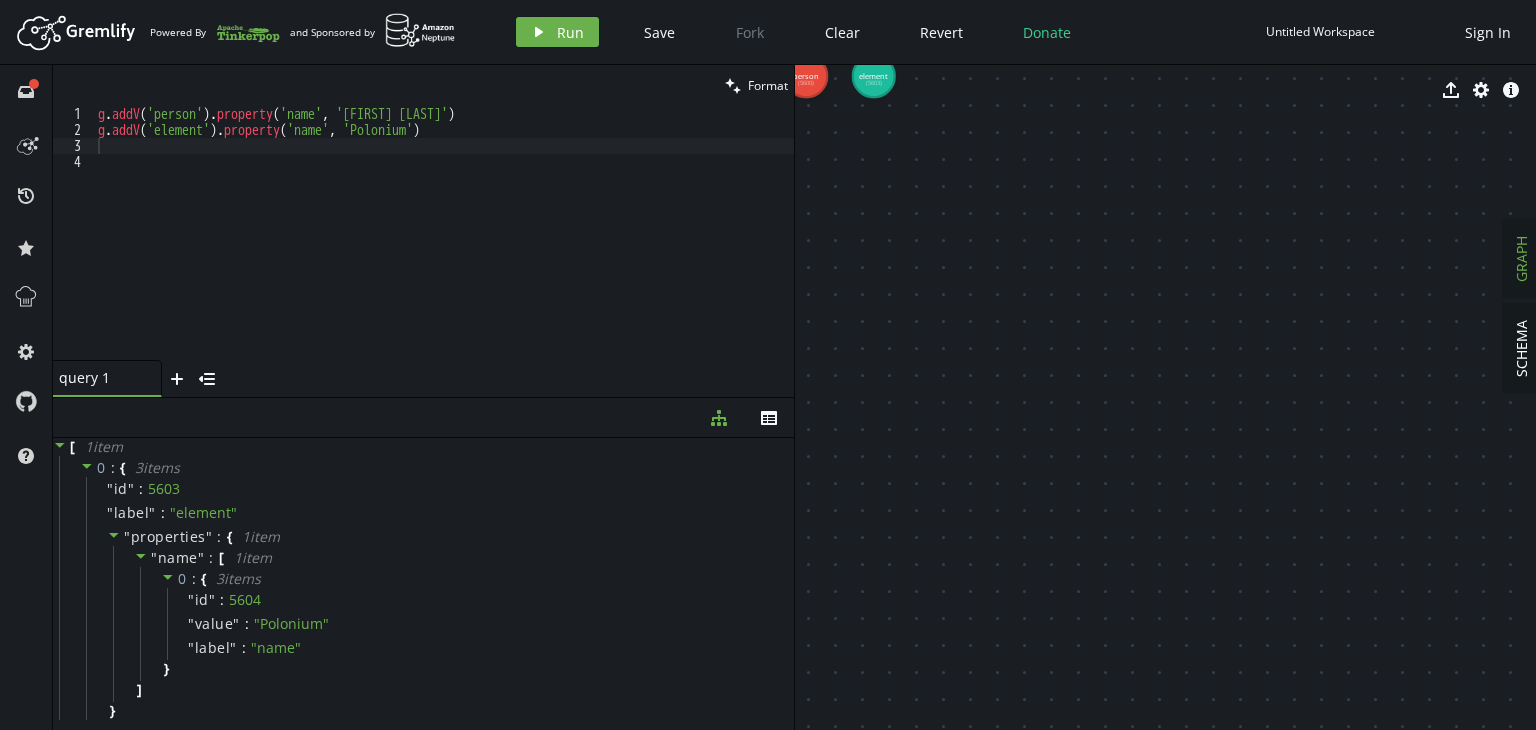 click on "g . addV ( 'person' ) . property ( 'name' ,   '[FIRST] [LAST]' ) g . addV ( 'element' ) . property ( 'name' ,   'Polonium' )" at bounding box center [444, 249] 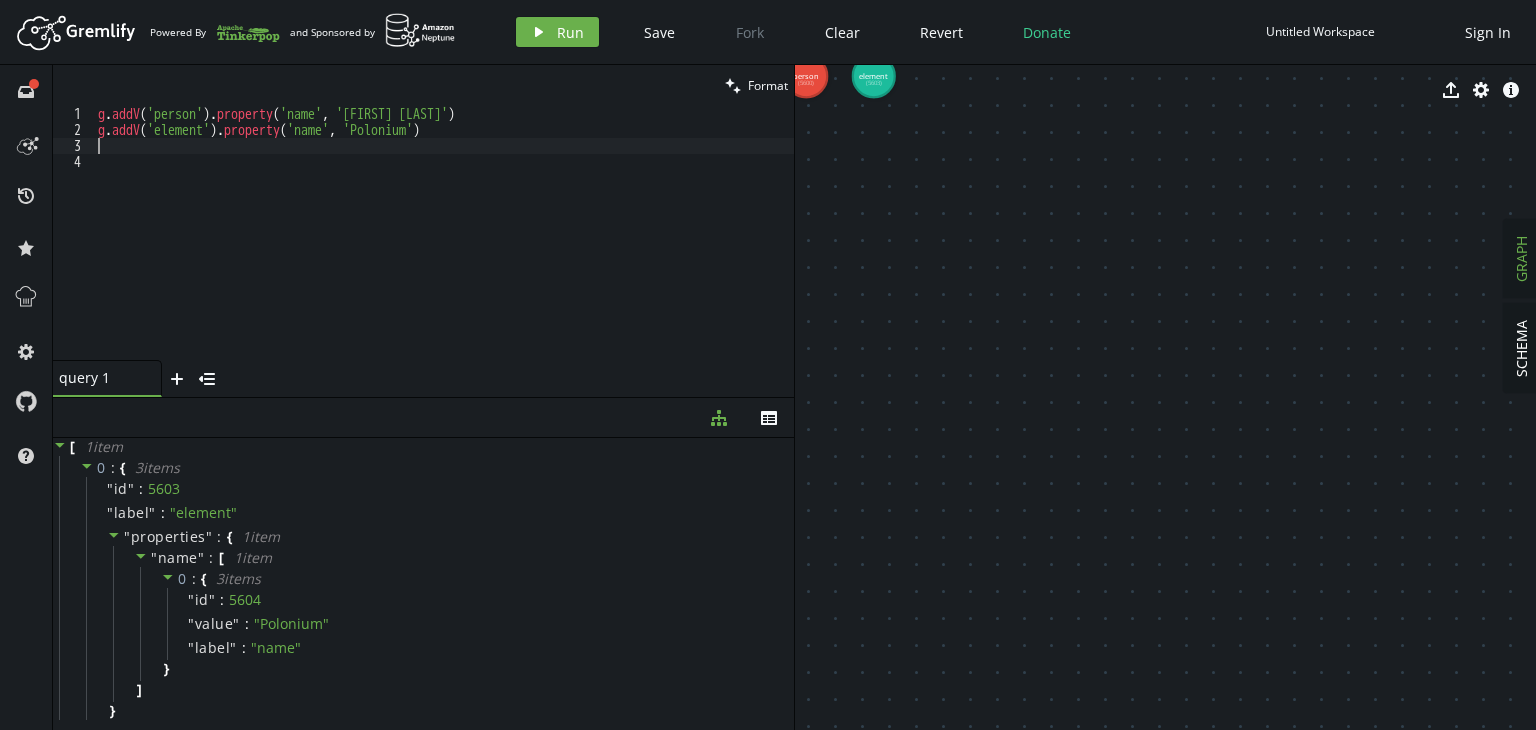 paste on "g.V().has('name','[FIRST] [LAST]').as('m').V().has('name','Polonium').addE('discovered').from('m')" 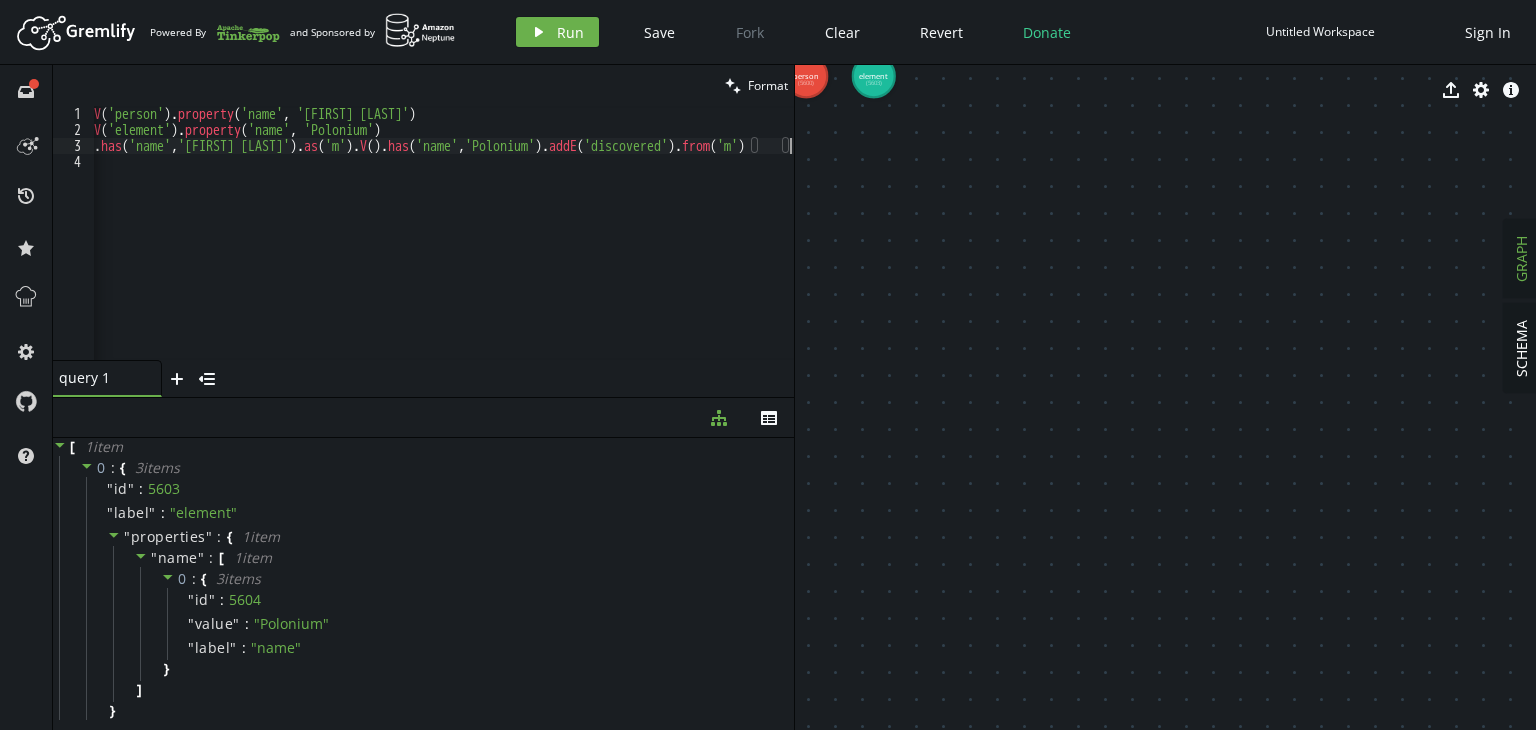 scroll, scrollTop: 0, scrollLeft: 38, axis: horizontal 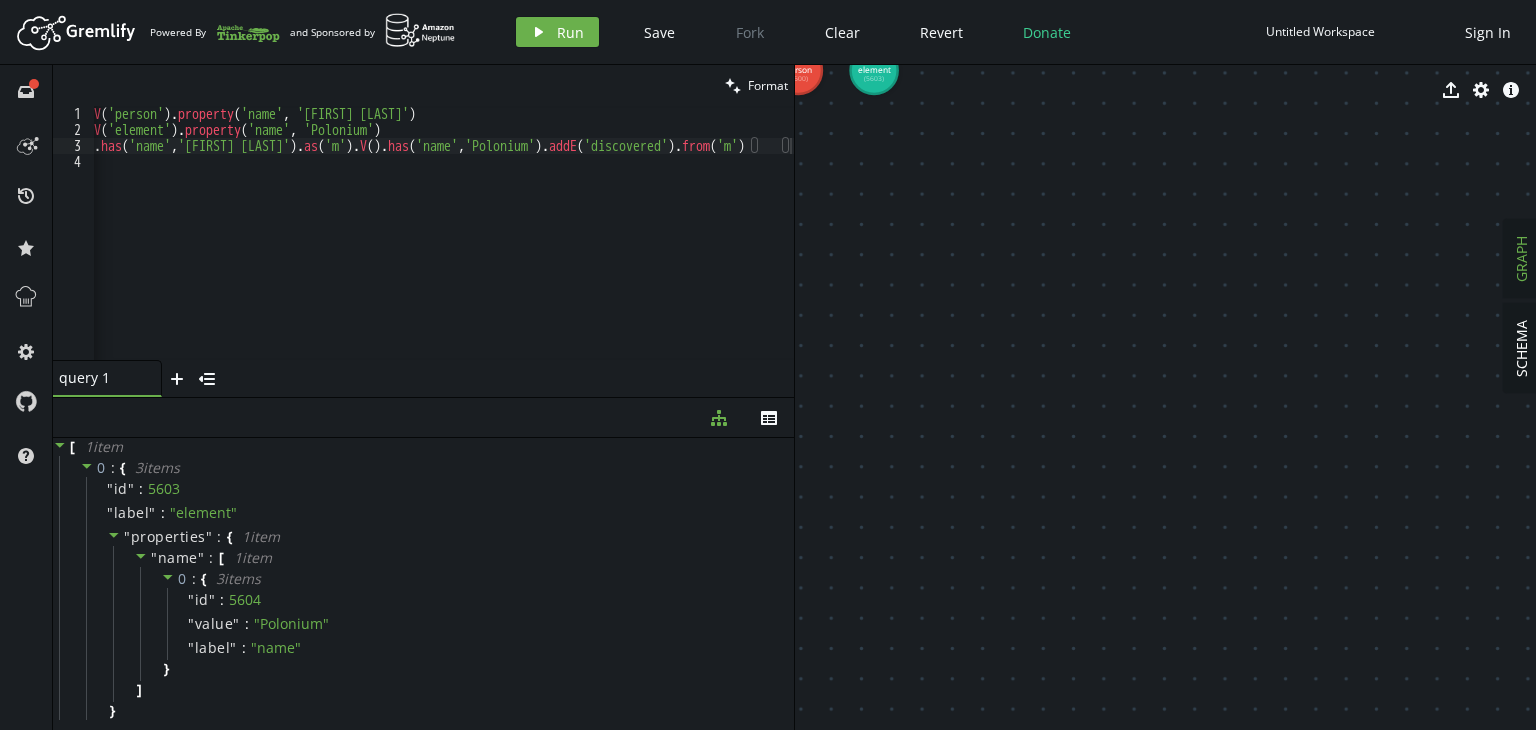 click on "GRAPH" at bounding box center [1521, 259] 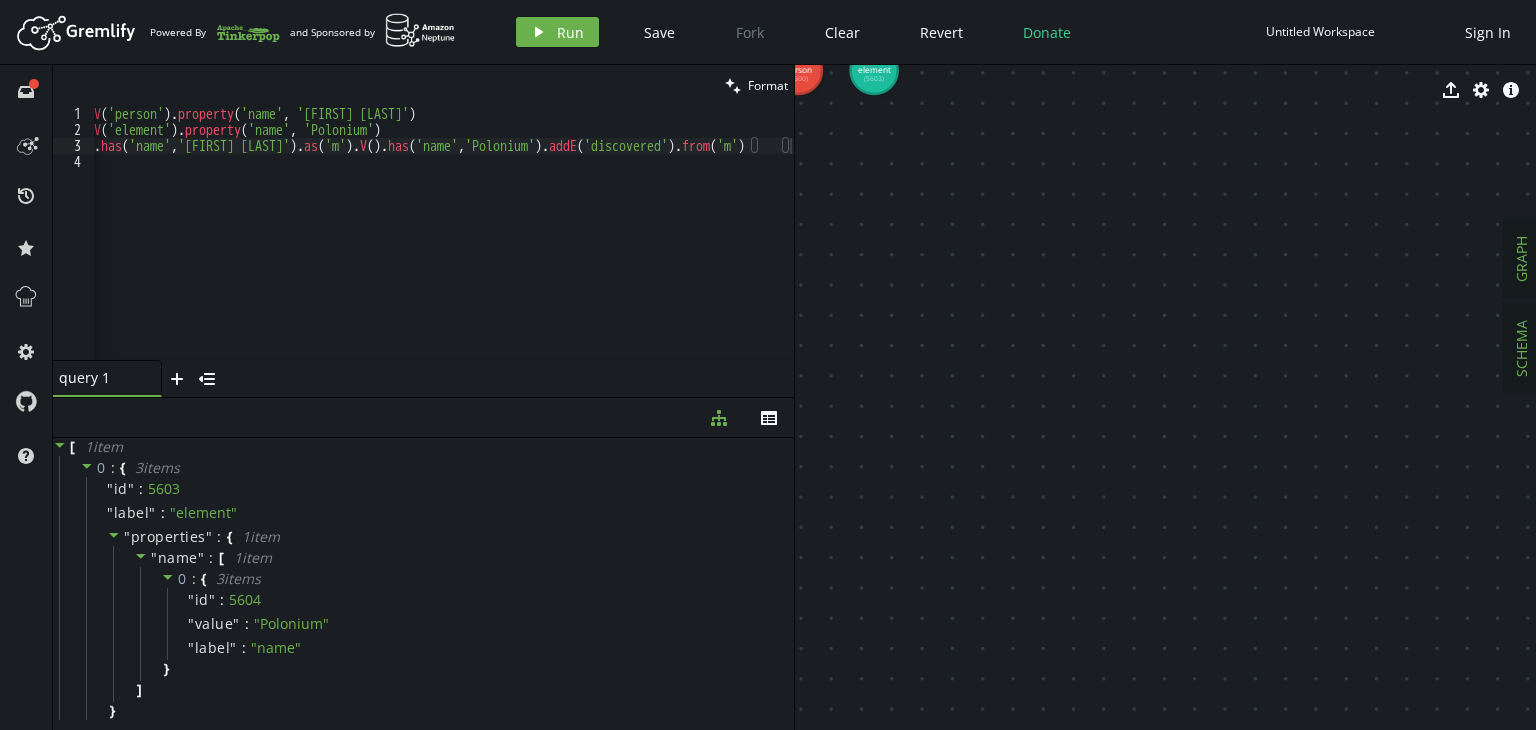 click on "SCHEMA" at bounding box center (1521, 348) 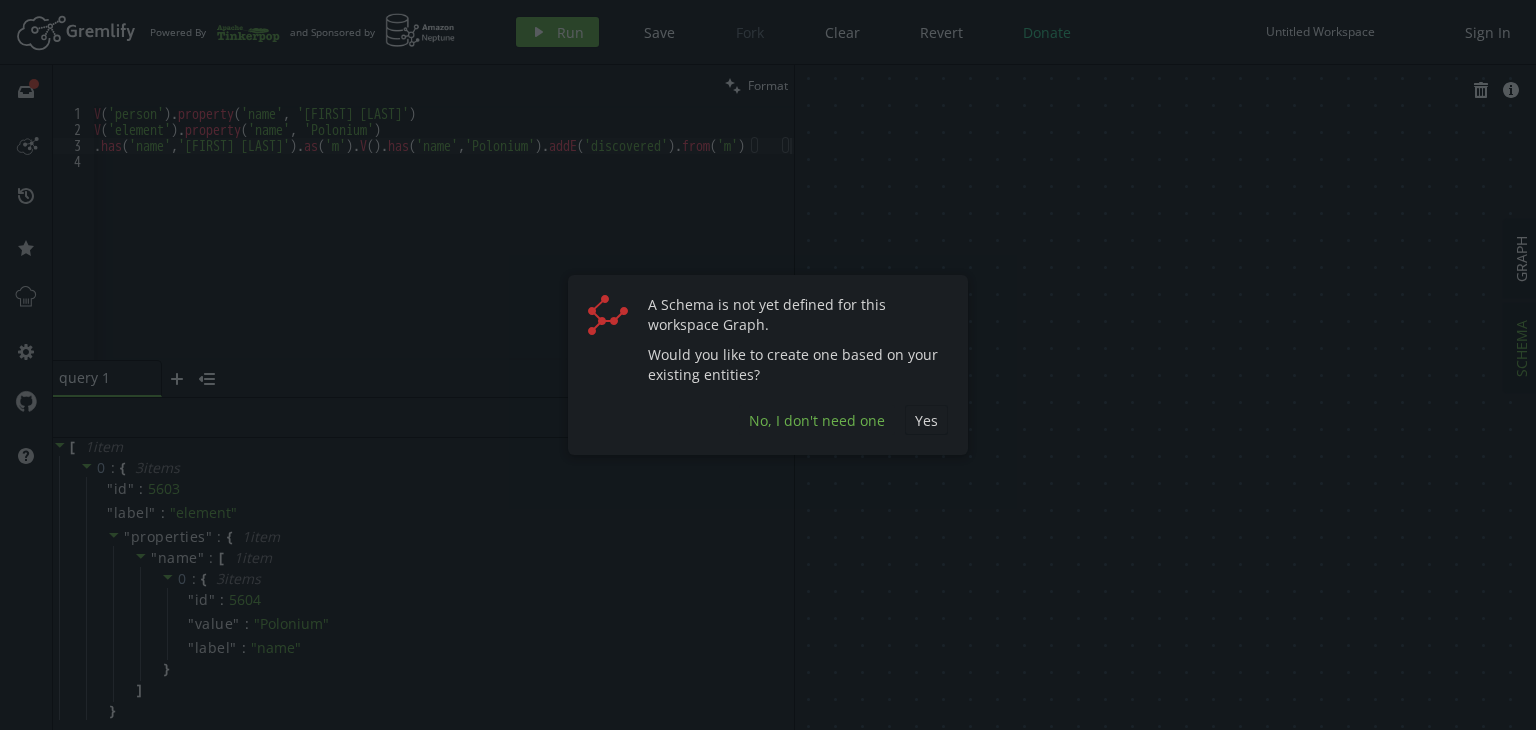 click on "No, I don't need one" at bounding box center (926, 420) 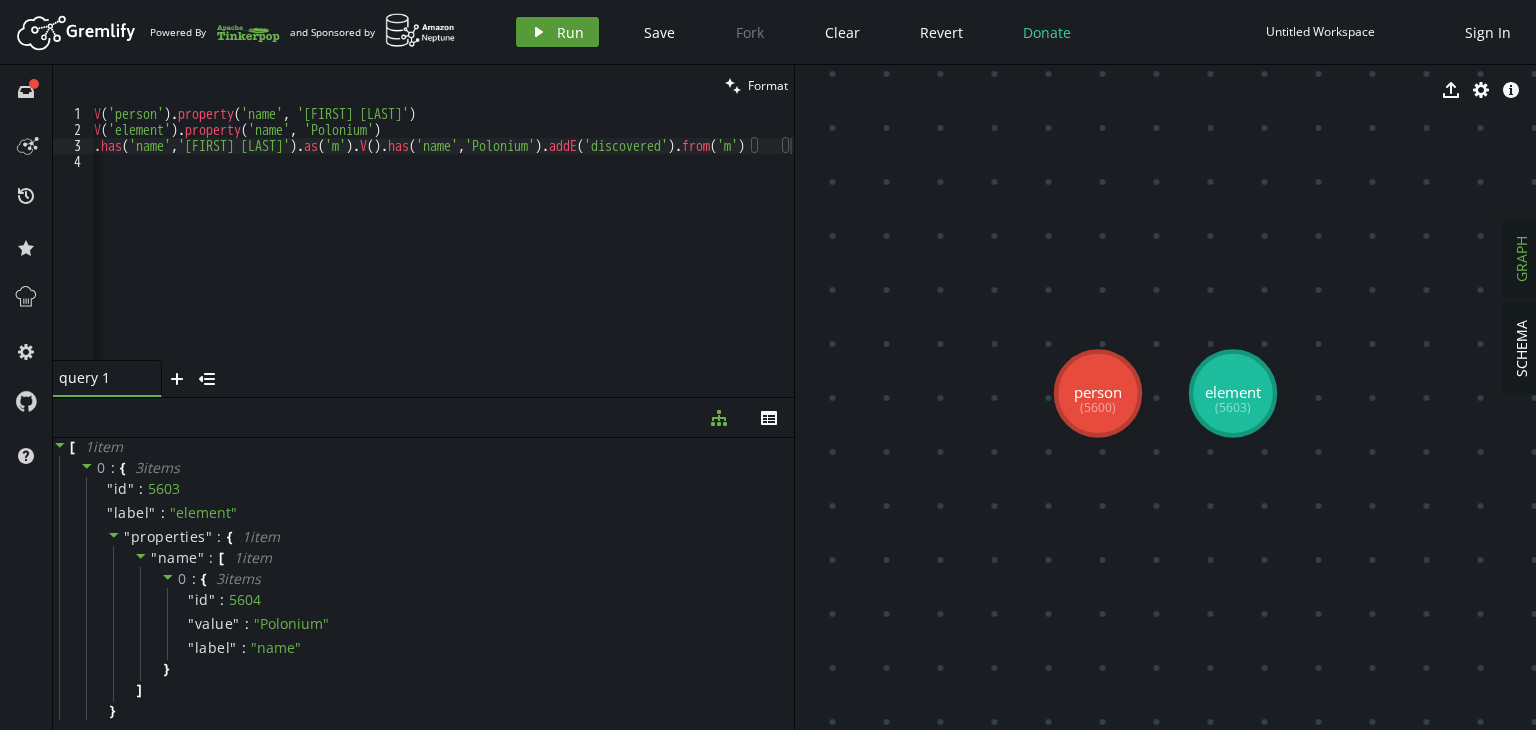 click at bounding box center (539, 32) 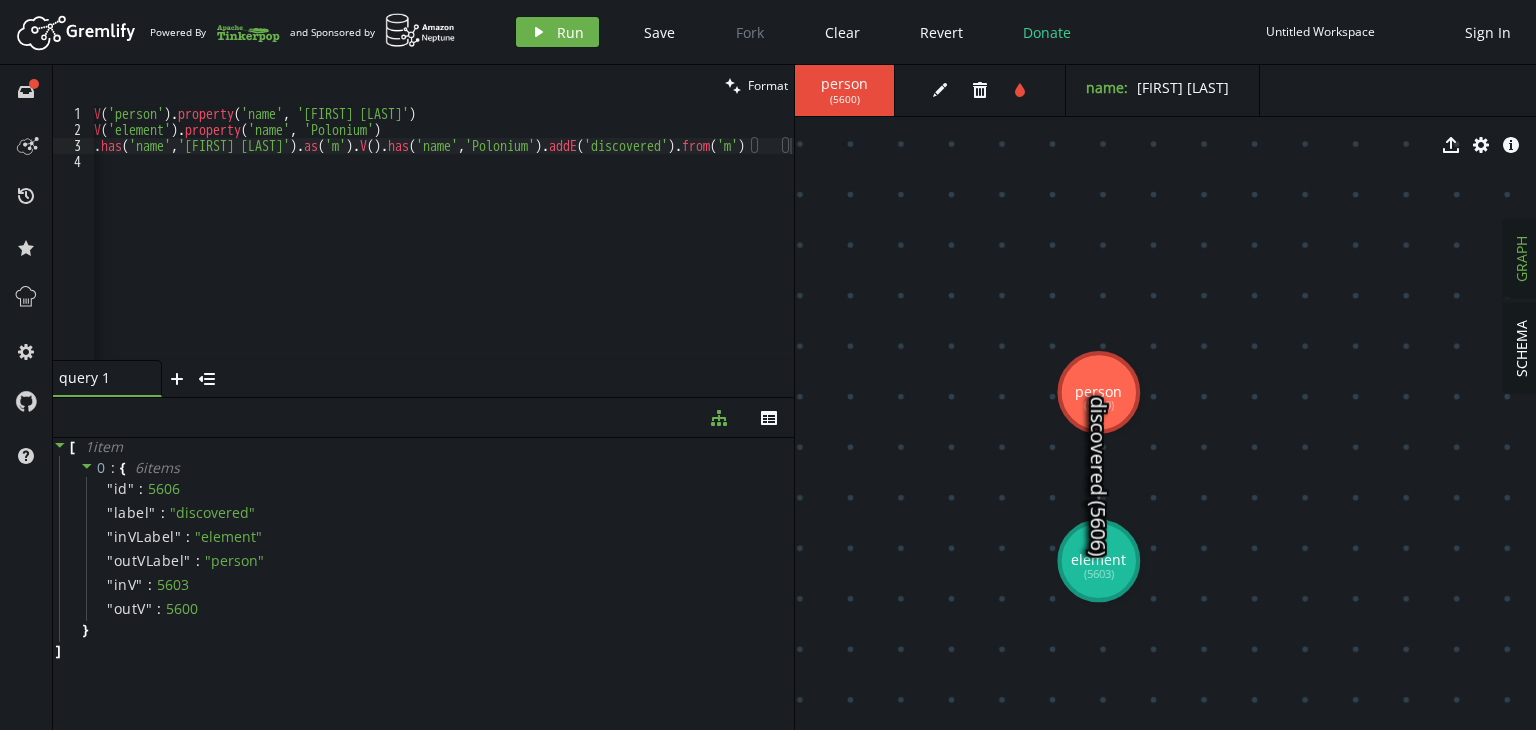 click on "discovered (5606)" at bounding box center (1098, 477) 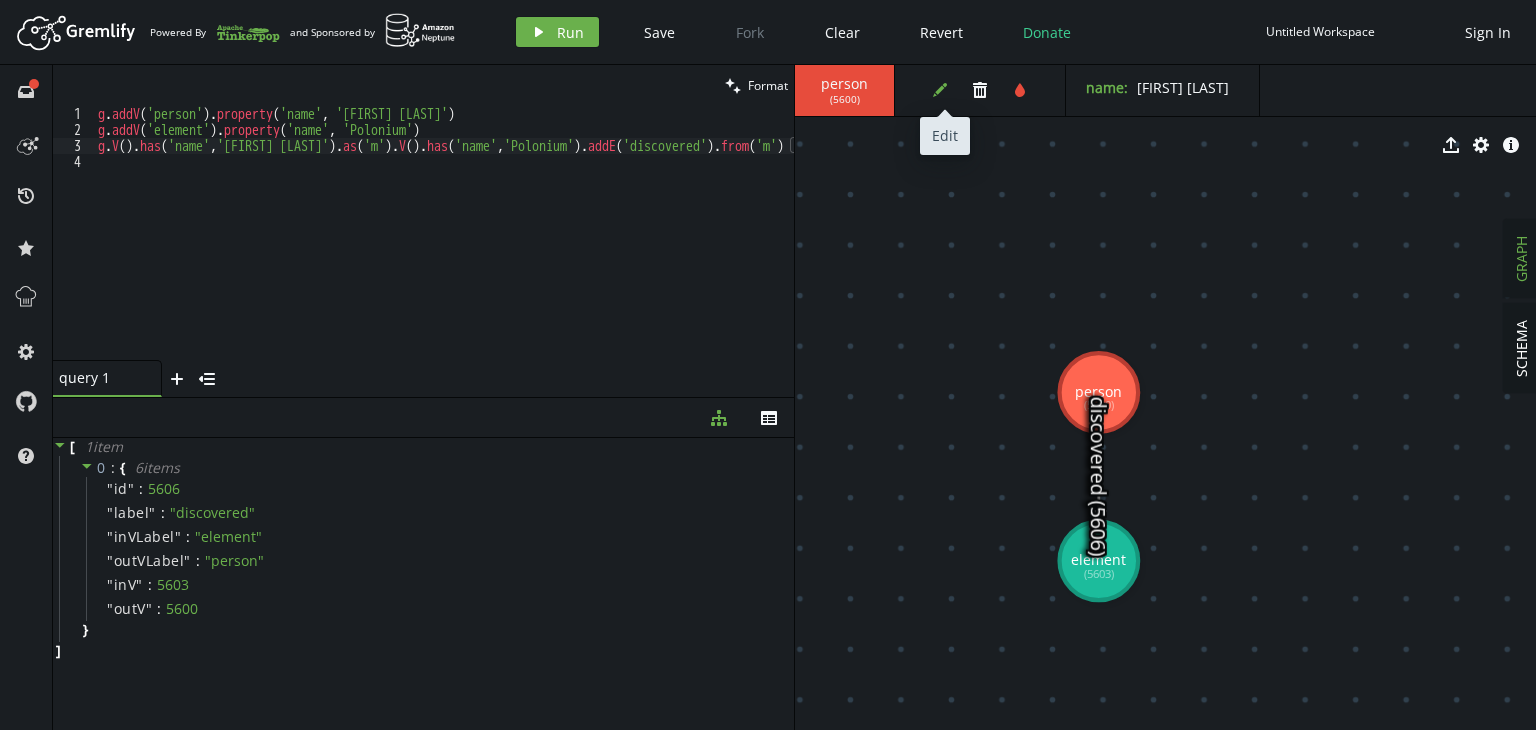 click on "edit" at bounding box center [940, 90] 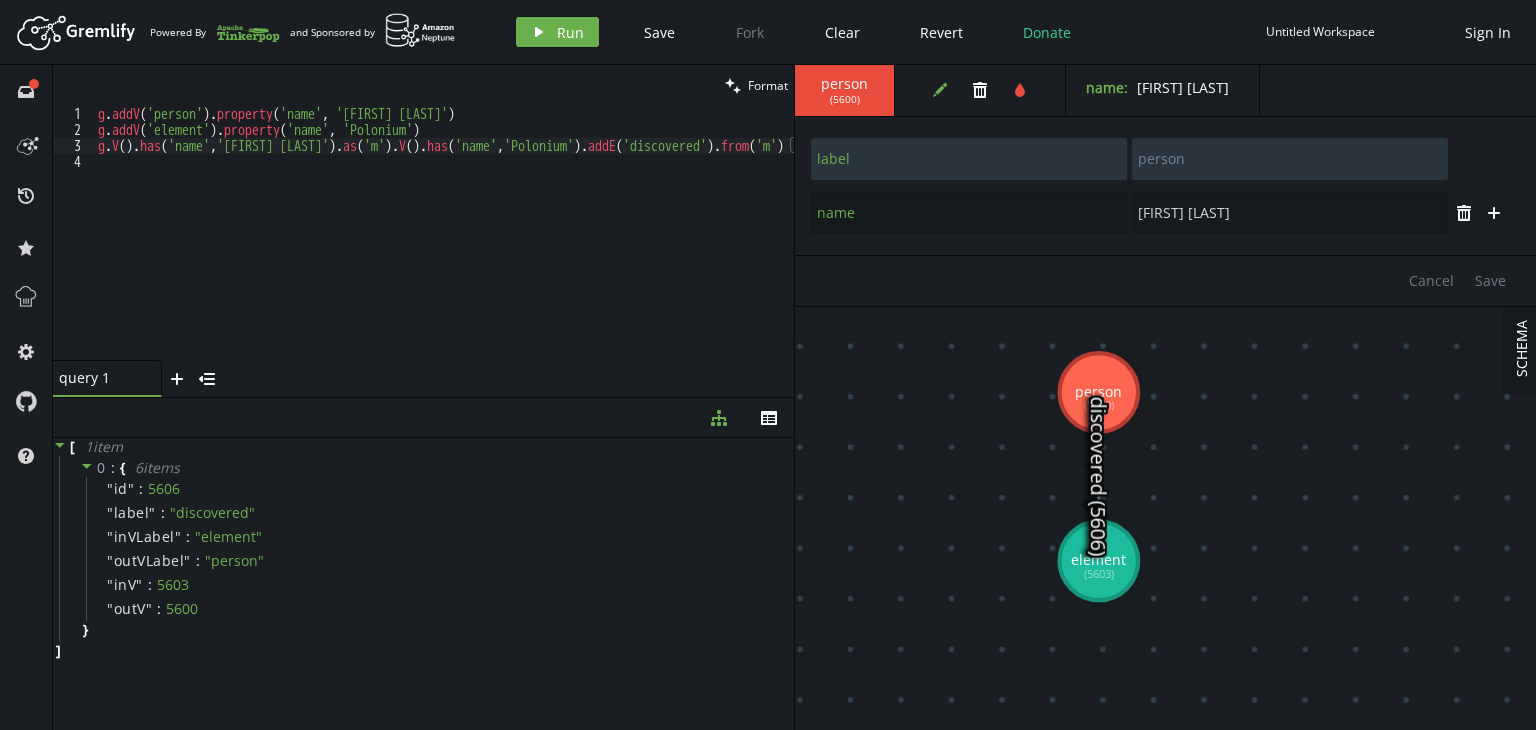 click on "g . addV ( 'person' ) . property ( 'name' ,   '[FIRST] [LAST]' ) g . addV ( 'element' ) . property ( 'name' ,   'Polonium' ) g . V ( ) . has ( 'name' , '[FIRST] [LAST]' ) . as ( 'm' ) . V ( ) . has ( 'name' , 'Polonium' ) . addE ( 'discovered' ) . from ( 'm' )" at bounding box center (463, 245) 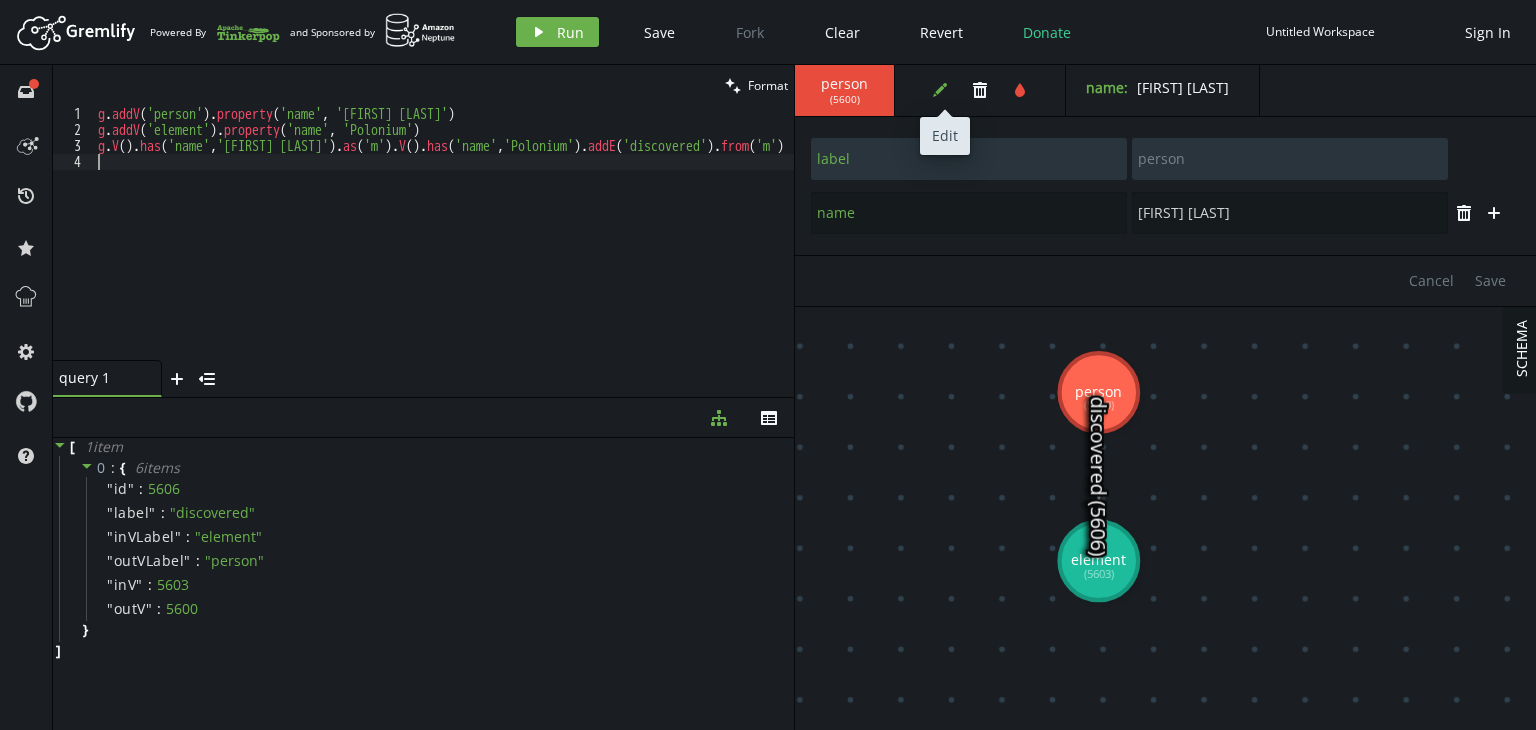 click on "edit" at bounding box center [940, 90] 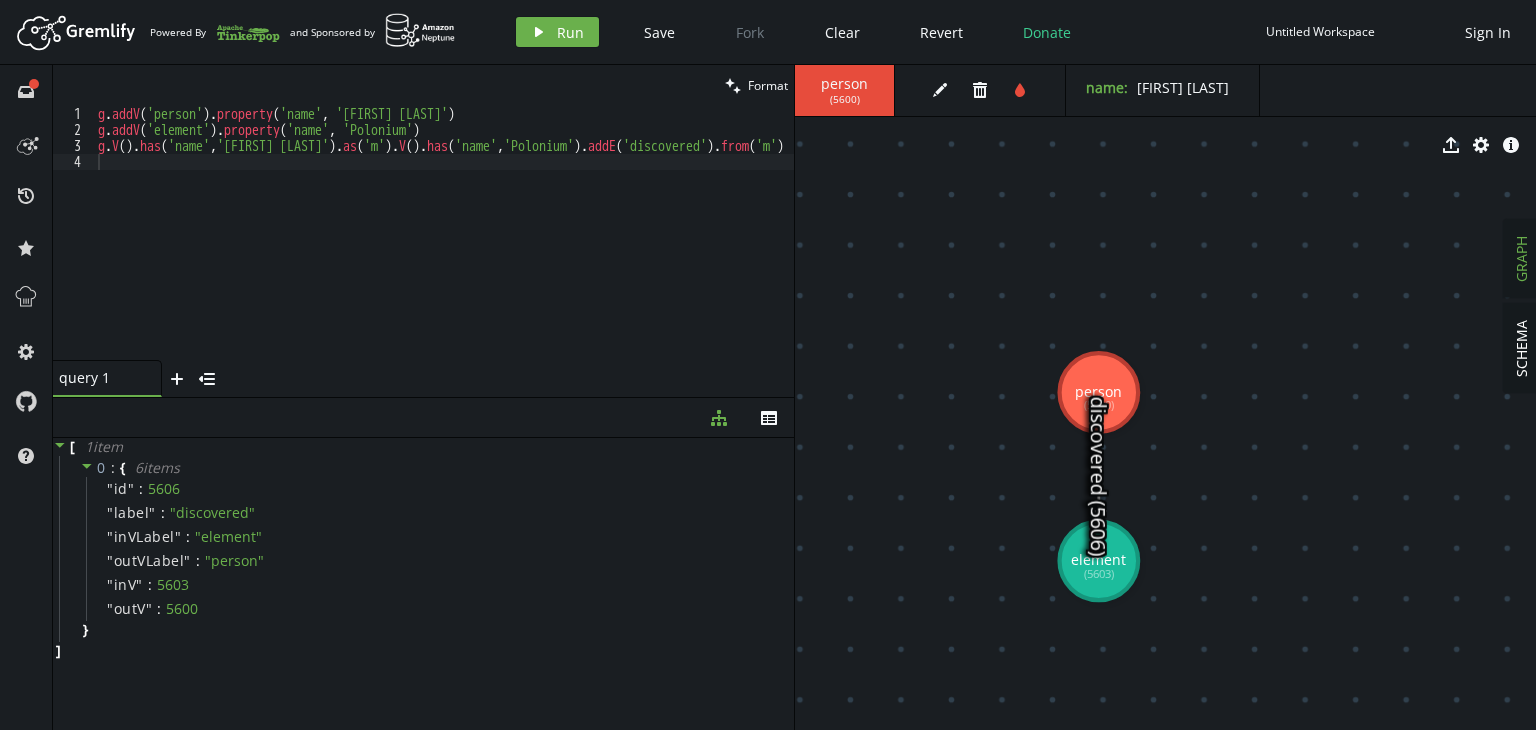 click at bounding box center (1099, 477) 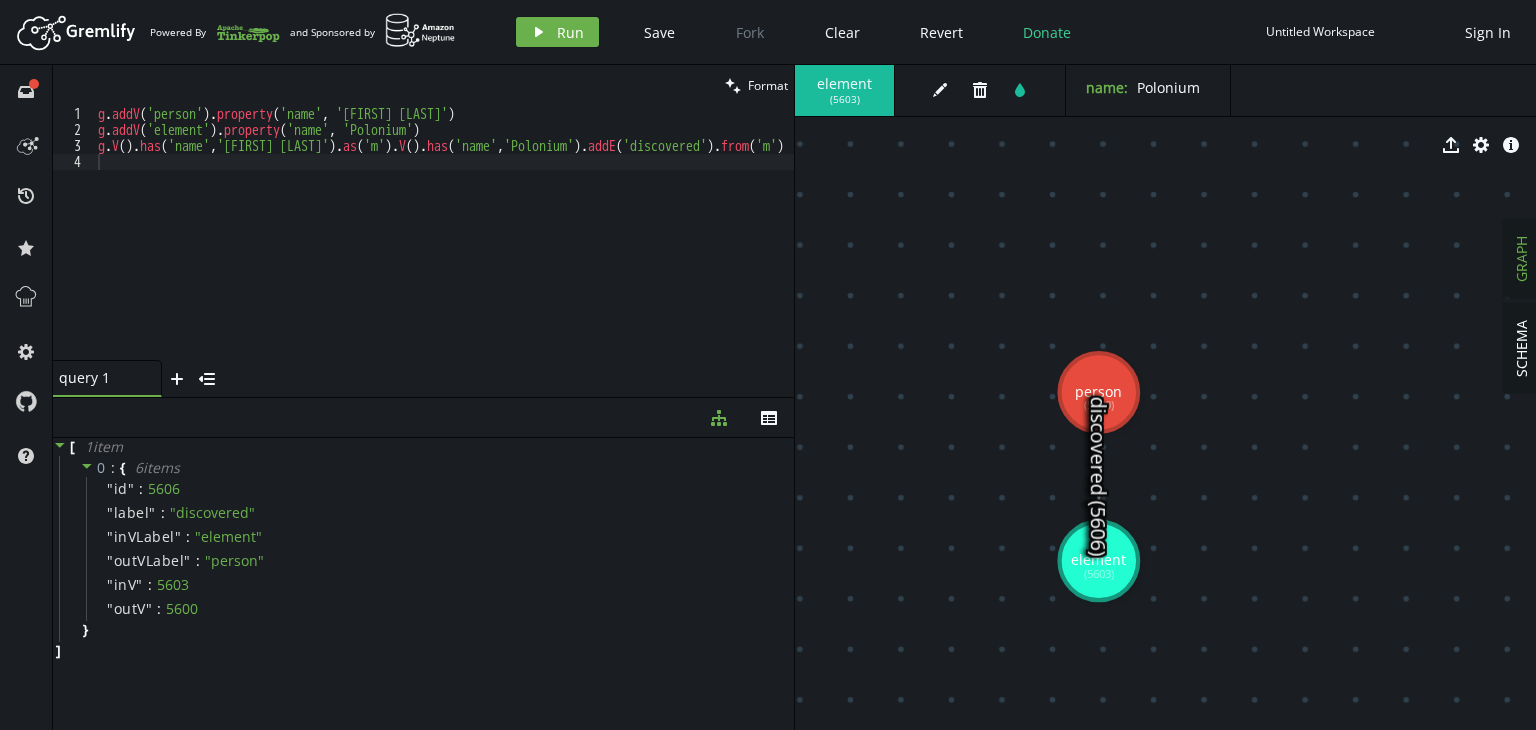 click on "discovered (5606)" at bounding box center (1098, 477) 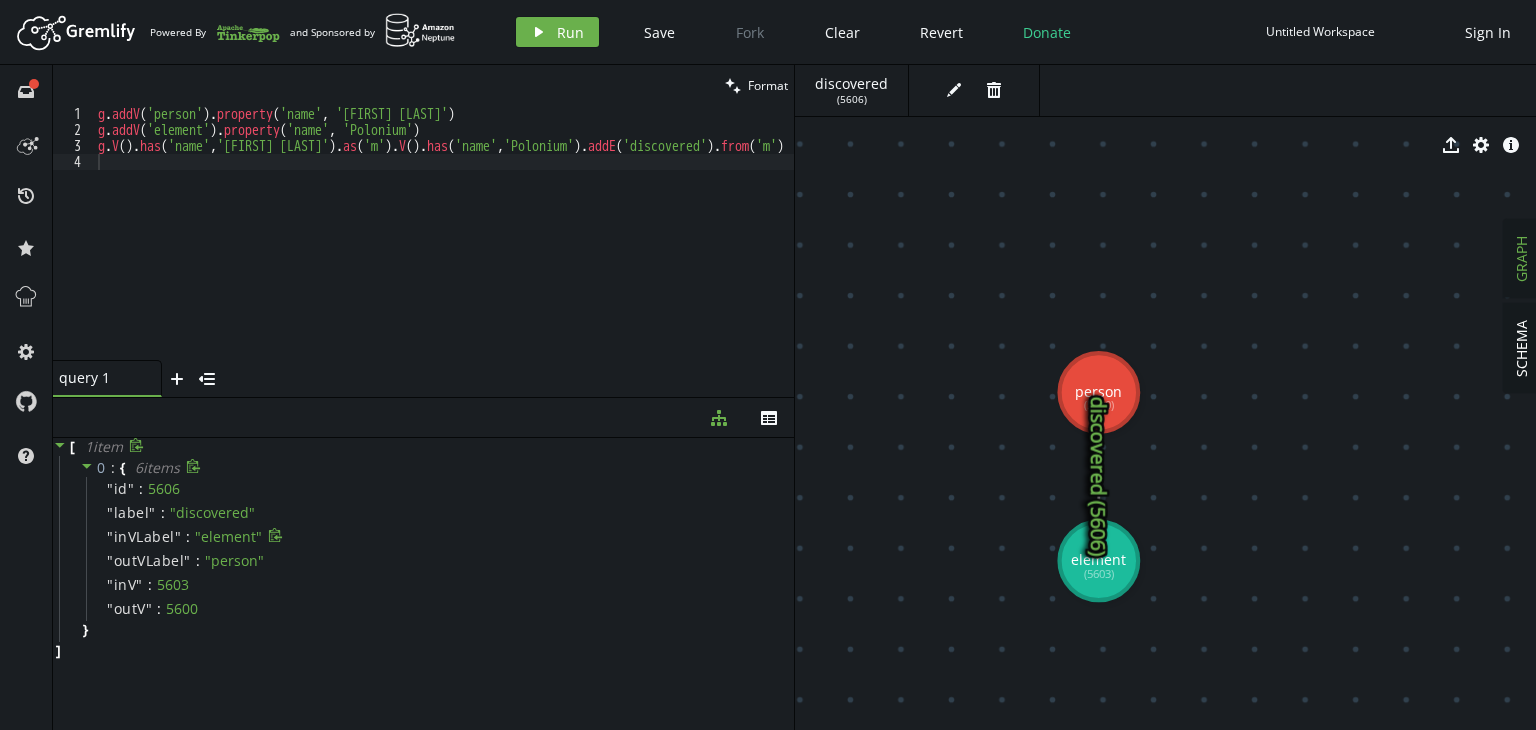 click on "" element "" at bounding box center [212, 512] 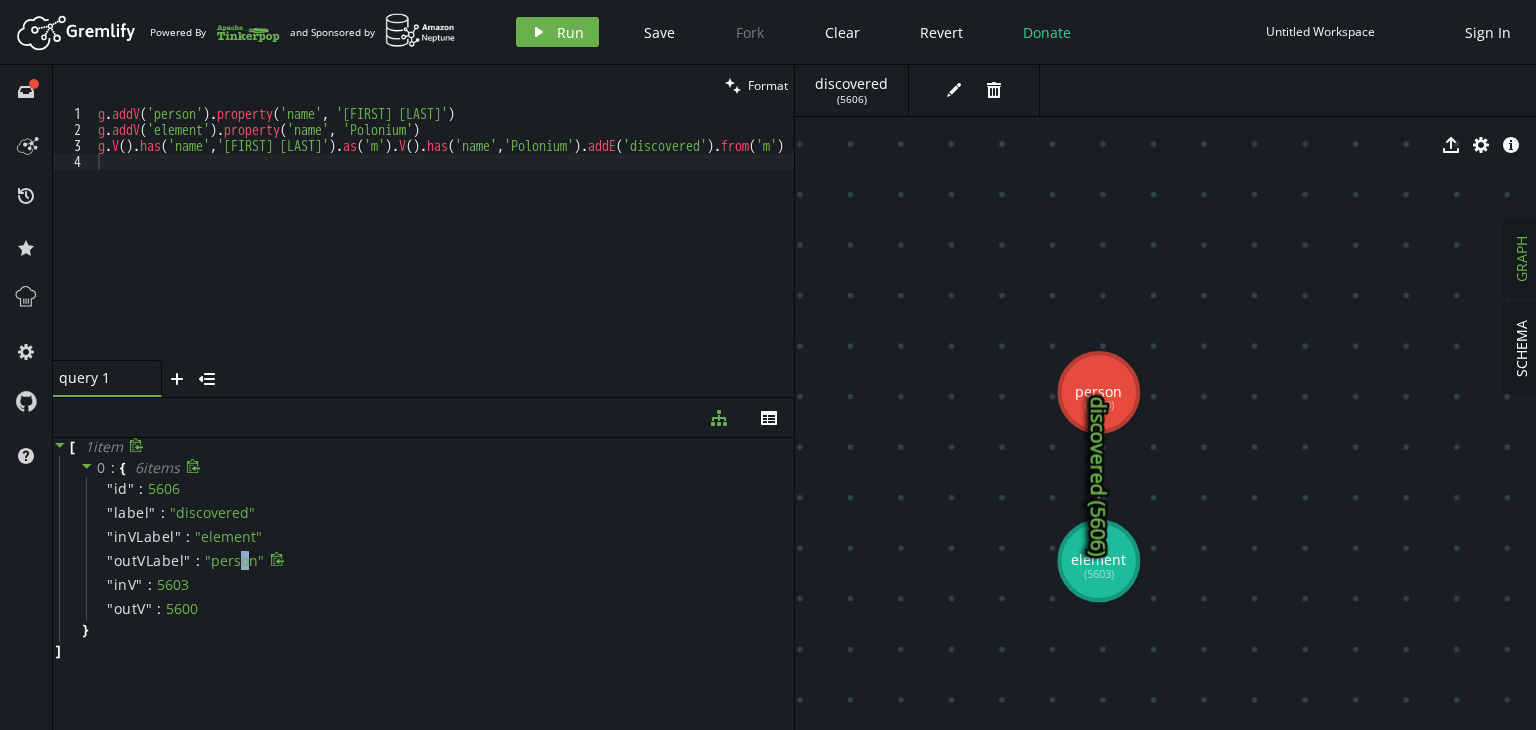 click on "" person "" at bounding box center [212, 512] 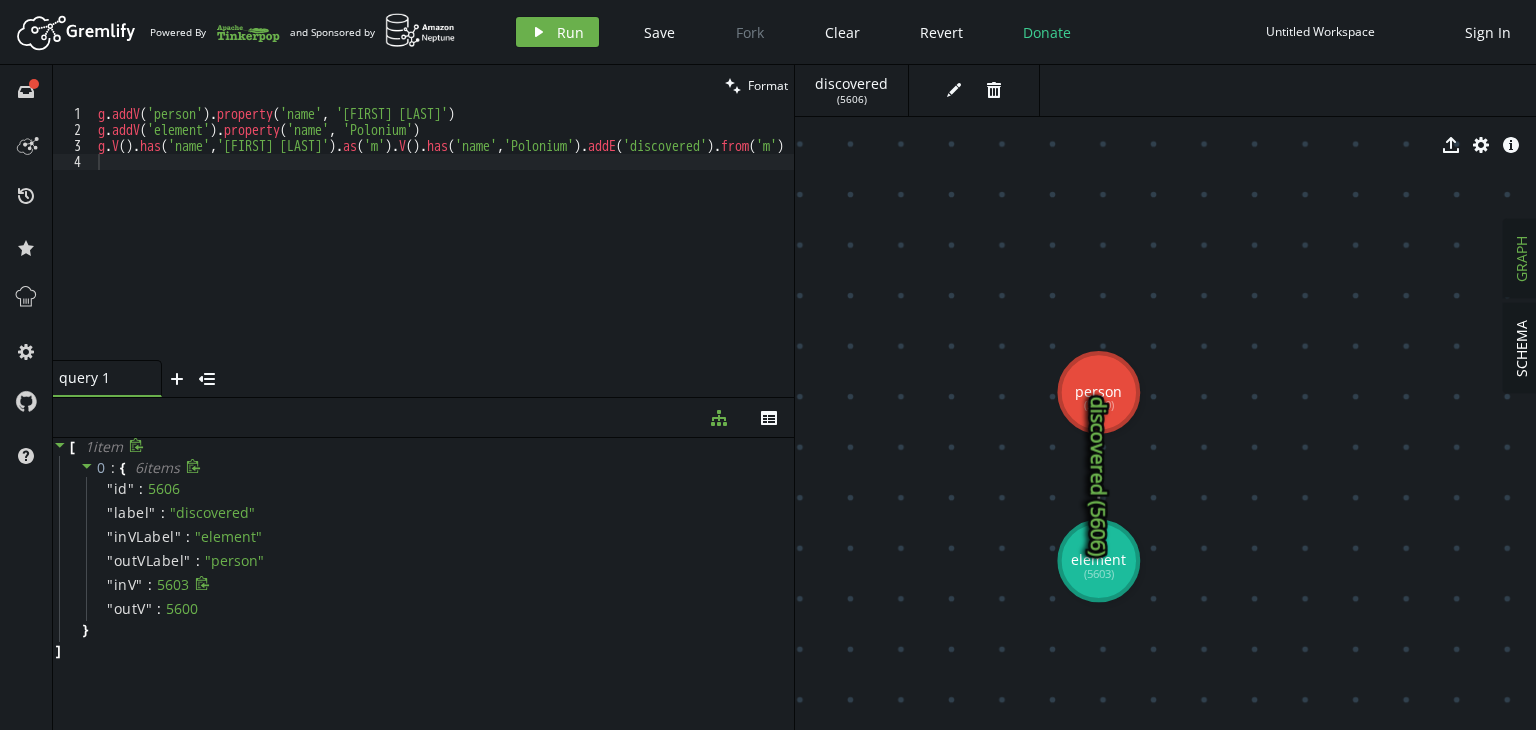 click on ":" at bounding box center (141, 489) 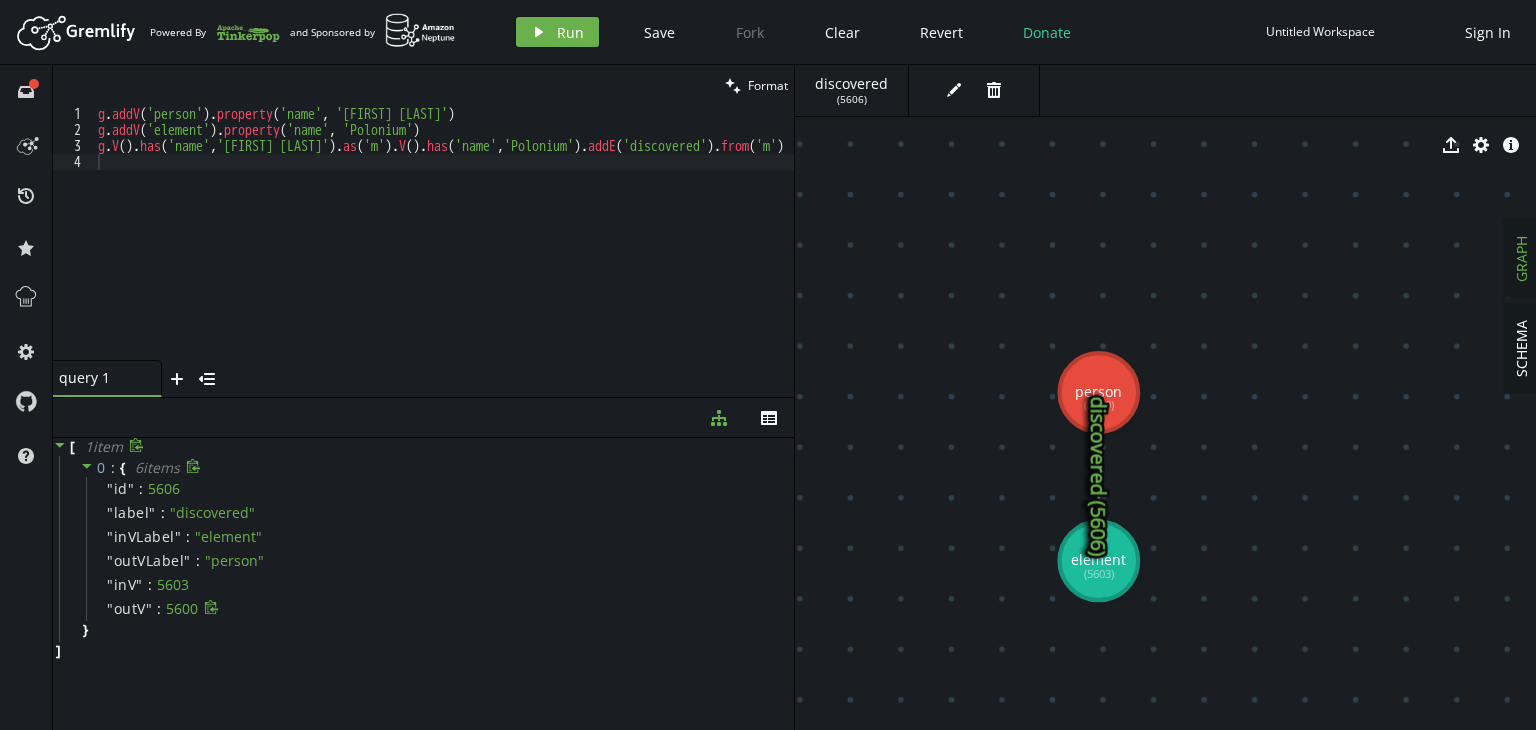 click on "5600" at bounding box center (164, 489) 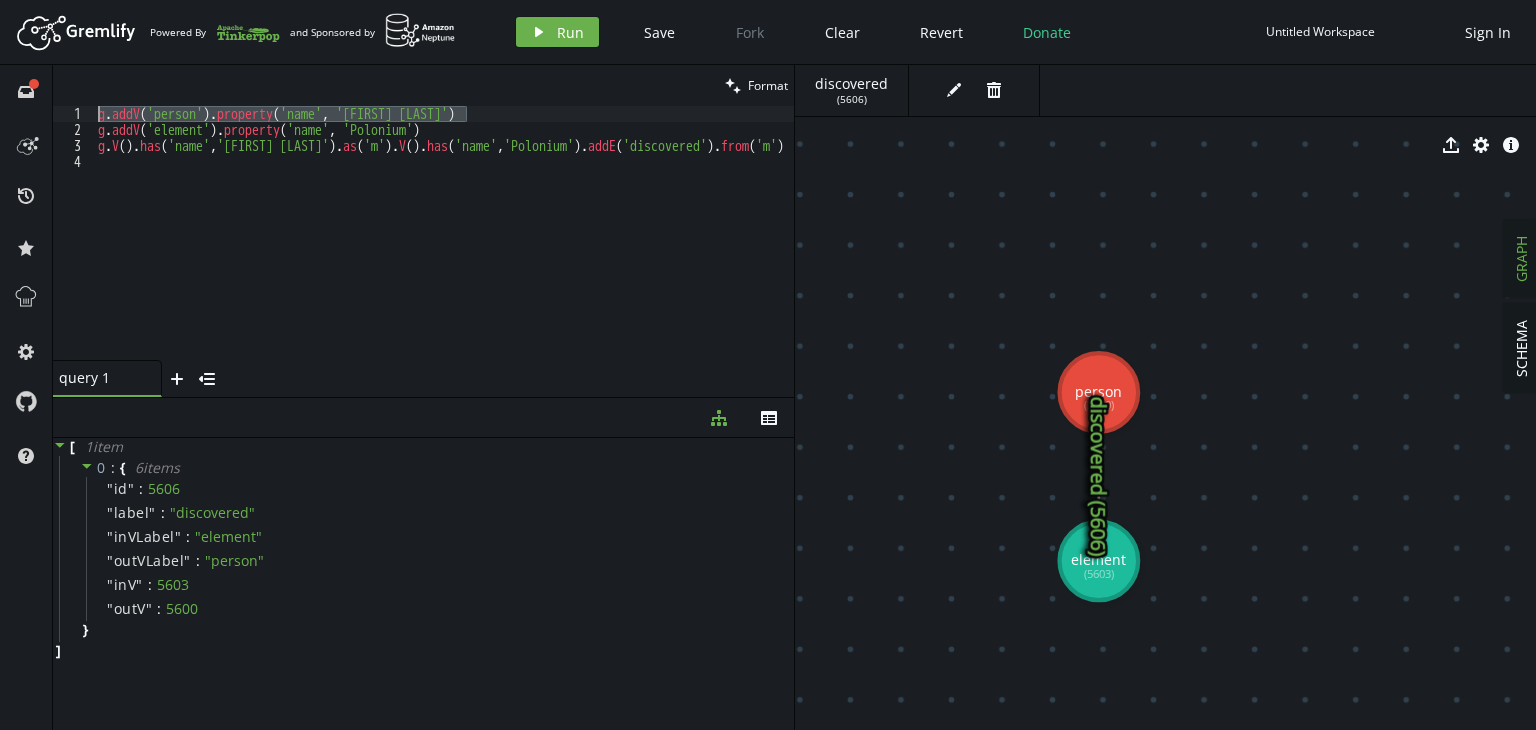 drag, startPoint x: 488, startPoint y: 113, endPoint x: 57, endPoint y: 110, distance: 431.01044 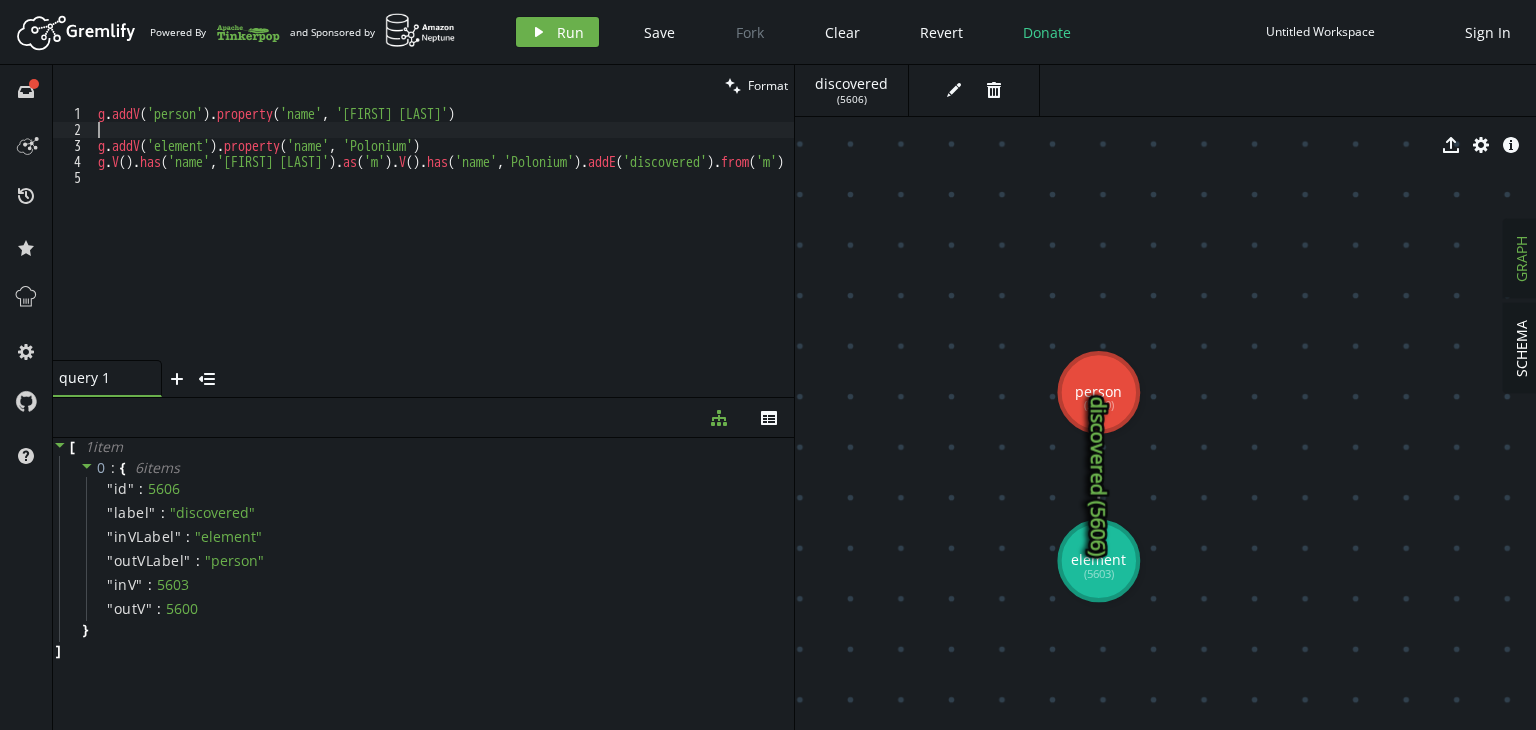 paste on "g.addV('person').property('name', '[PERSON]')" 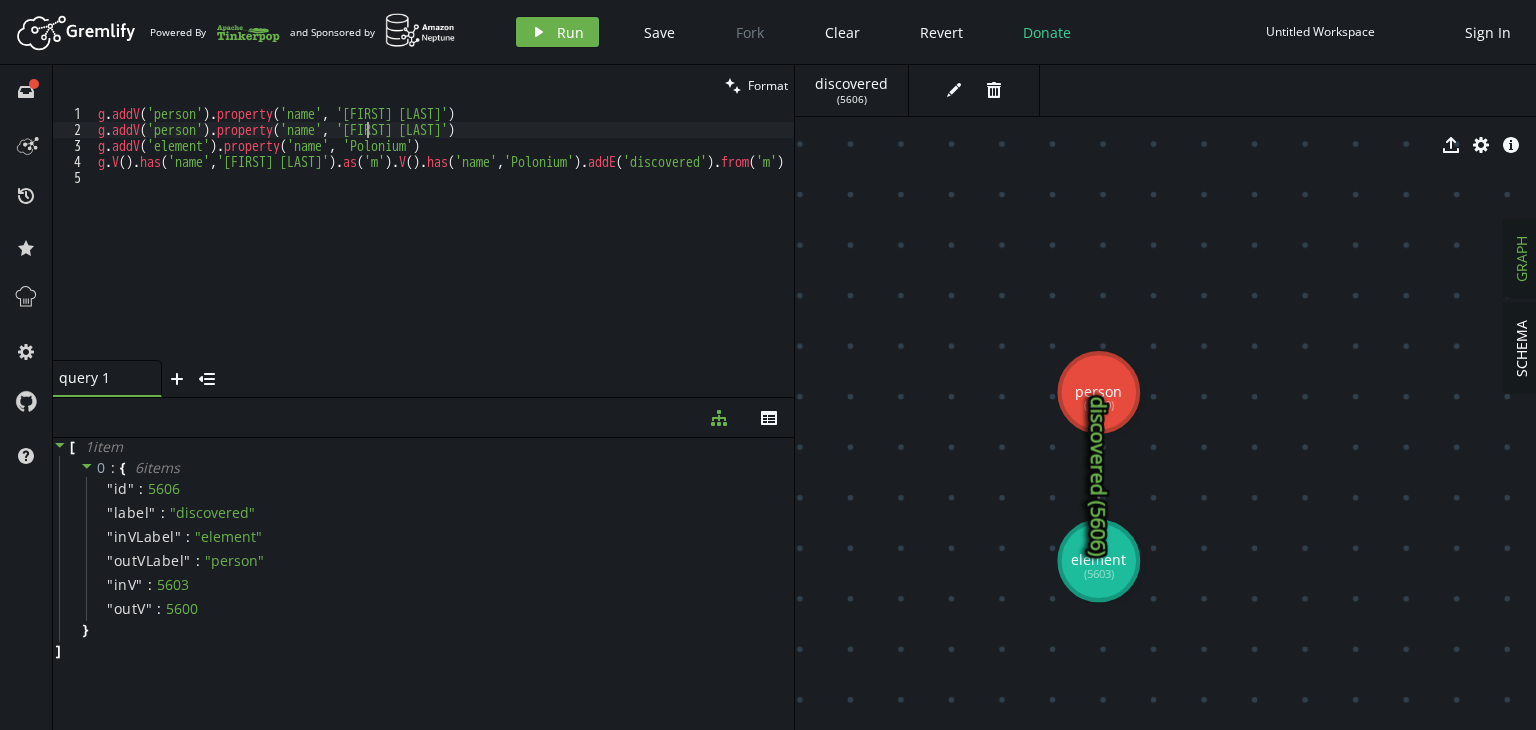click on "g . addV ( 'person' ) . property ( 'name' ,   '[FIRST] [LAST]' ) g . addV ( 'person' ) . property ( 'name' ,   '[FIRST] [LAST]' ) g . addV ( 'element' ) . property ( 'name' ,   'Polonium' ) g . V ( ) . has ( 'name' , '[FIRST] [LAST]' ) . as ( 'm' ) . V ( ) . has ( 'name' , 'Polonium' ) . addE ( 'discovered' ) . from ( 'm' )" at bounding box center (463, 245) 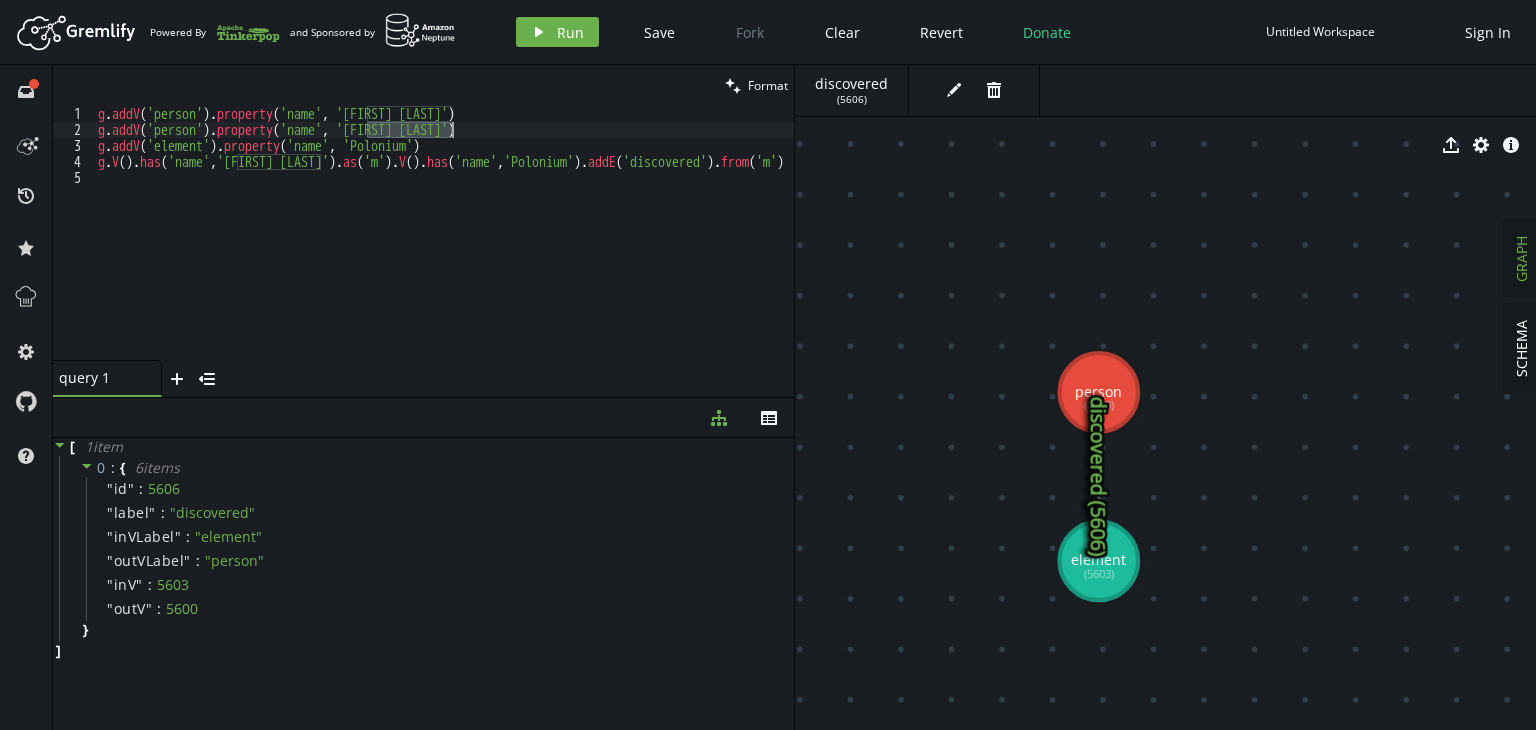 drag, startPoint x: 369, startPoint y: 130, endPoint x: 452, endPoint y: 134, distance: 83.09633 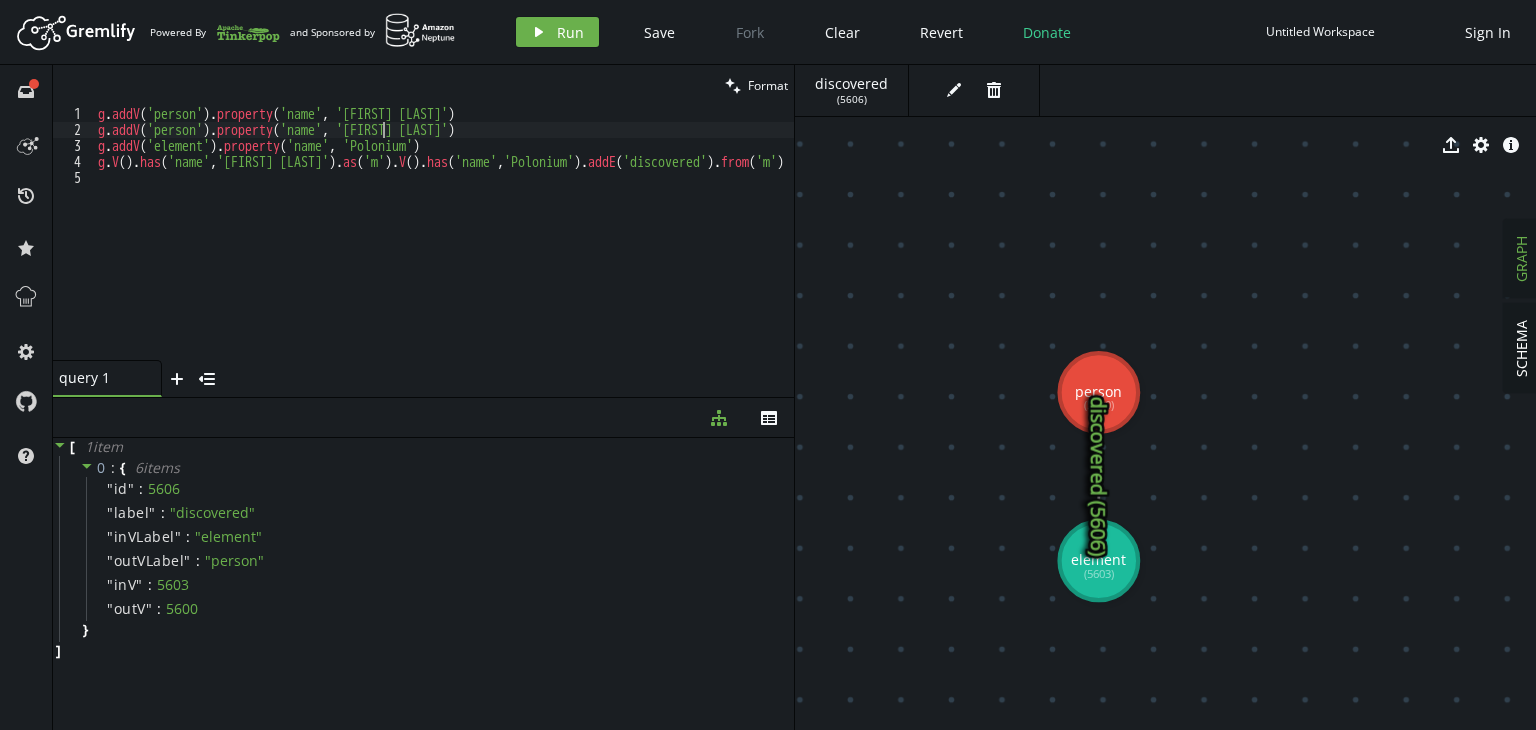 scroll, scrollTop: 0, scrollLeft: 292, axis: horizontal 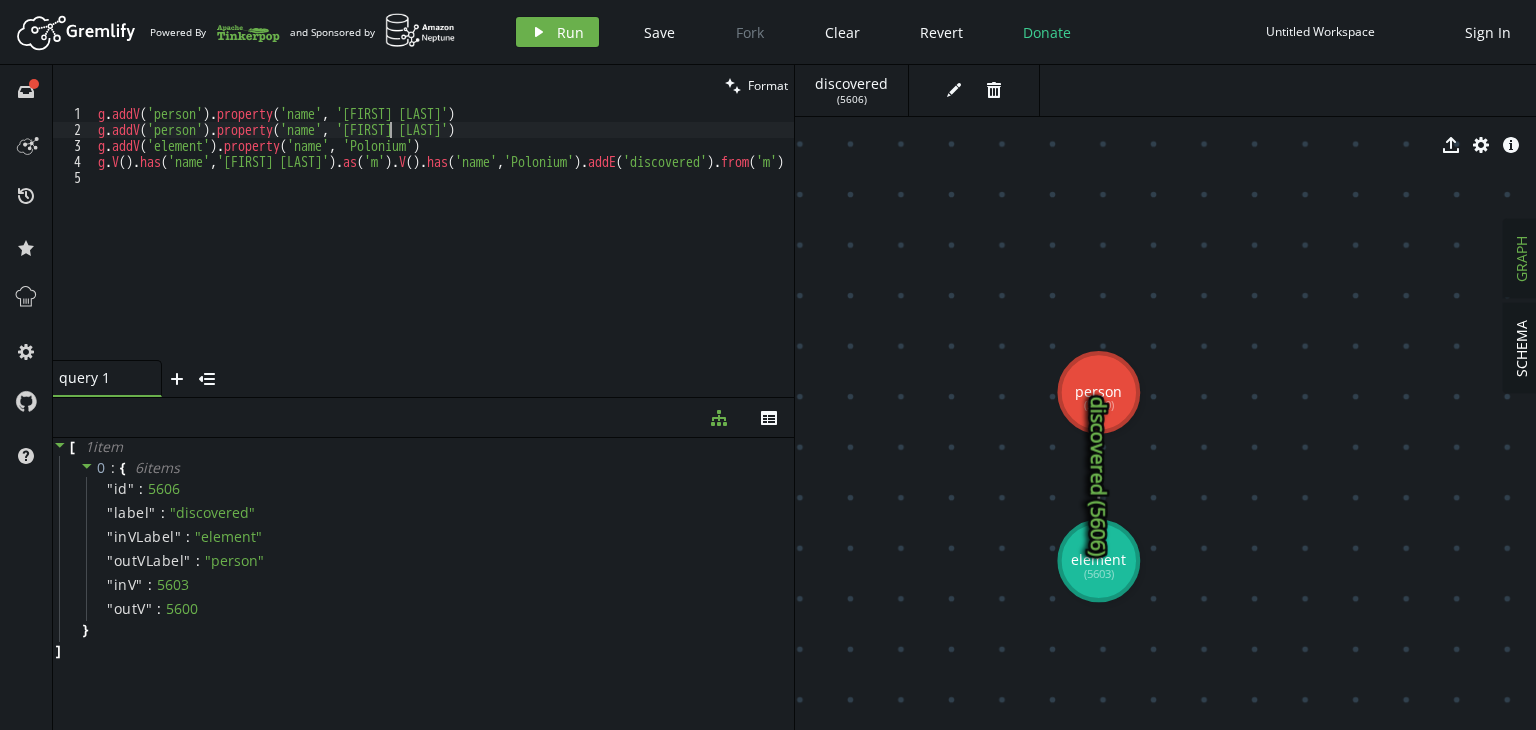 click on "g . addV ( 'person' ) . property ( 'name' ,   '[FIRST] [LAST]' ) g . addV ( 'person' ) . property ( 'name' ,   '[FIRST] [LAST]' ) g . addV ( 'element' ) . property ( 'name' ,   'Polonium' ) g . V ( ) . has ( 'name' , '[FIRST] [LAST]' ) . as ( 'm' ) . V ( ) . has ( 'name' , 'Polonium' ) . addE ( 'discovered' ) . from ( 'm' )" at bounding box center [463, 245] 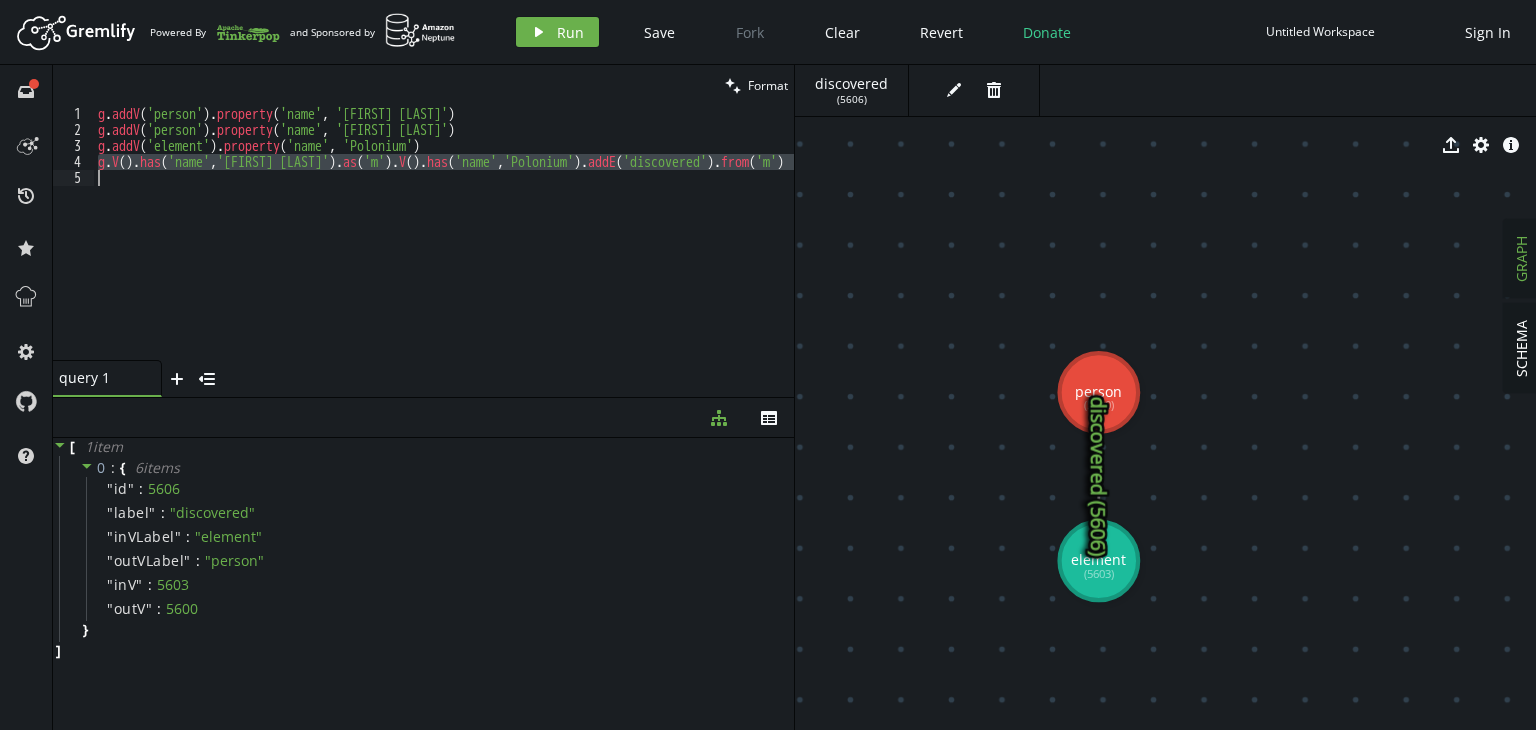 scroll, scrollTop: 0, scrollLeft: 38, axis: horizontal 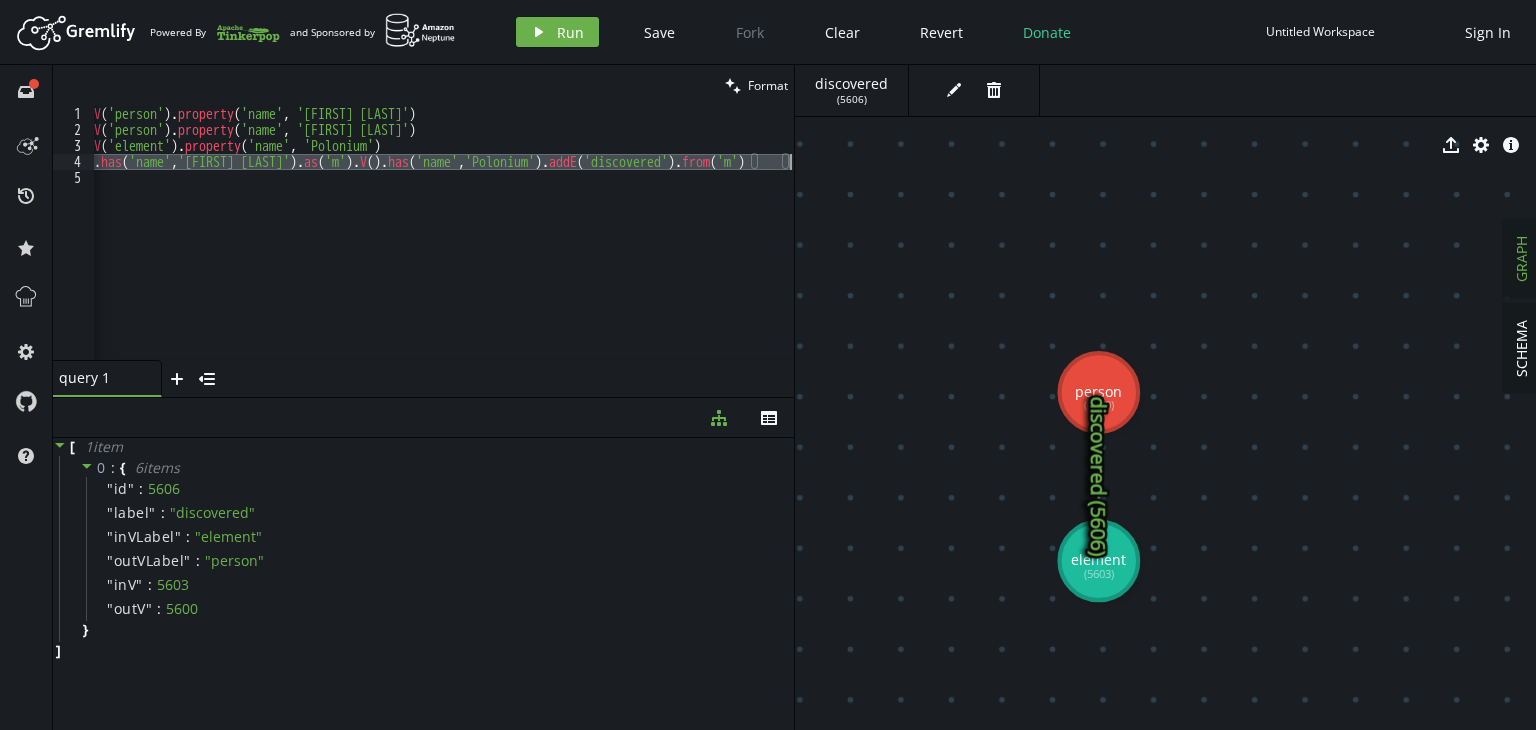 drag, startPoint x: 101, startPoint y: 164, endPoint x: 803, endPoint y: 161, distance: 702.0064 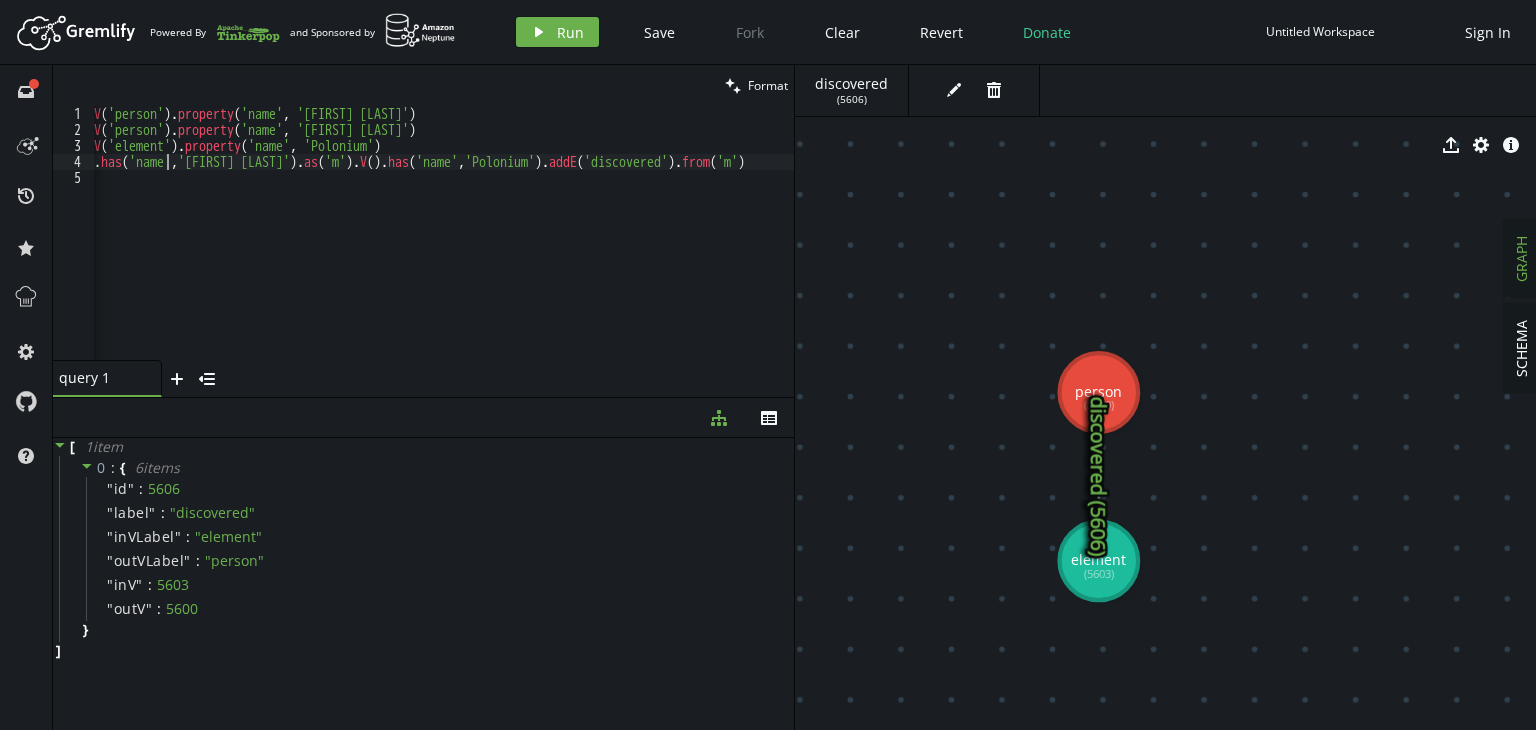 click on "g . addV ( 'person' ) . property ( 'name' ,   '[FIRST] [LAST]' ) g . addV ( 'person' ) . property ( 'name' ,   '[FIRST] [LAST]' ) g . addV ( 'element' ) . property ( 'name' ,   'Polonium' ) g . V ( ) . has ( 'name' , '[FIRST] [LAST]' ) . as ( 'm' ) . V ( ) . has ( 'name' , 'Polonium' ) . addE ( 'discovered' ) . from ( 'm' )" at bounding box center (424, 245) 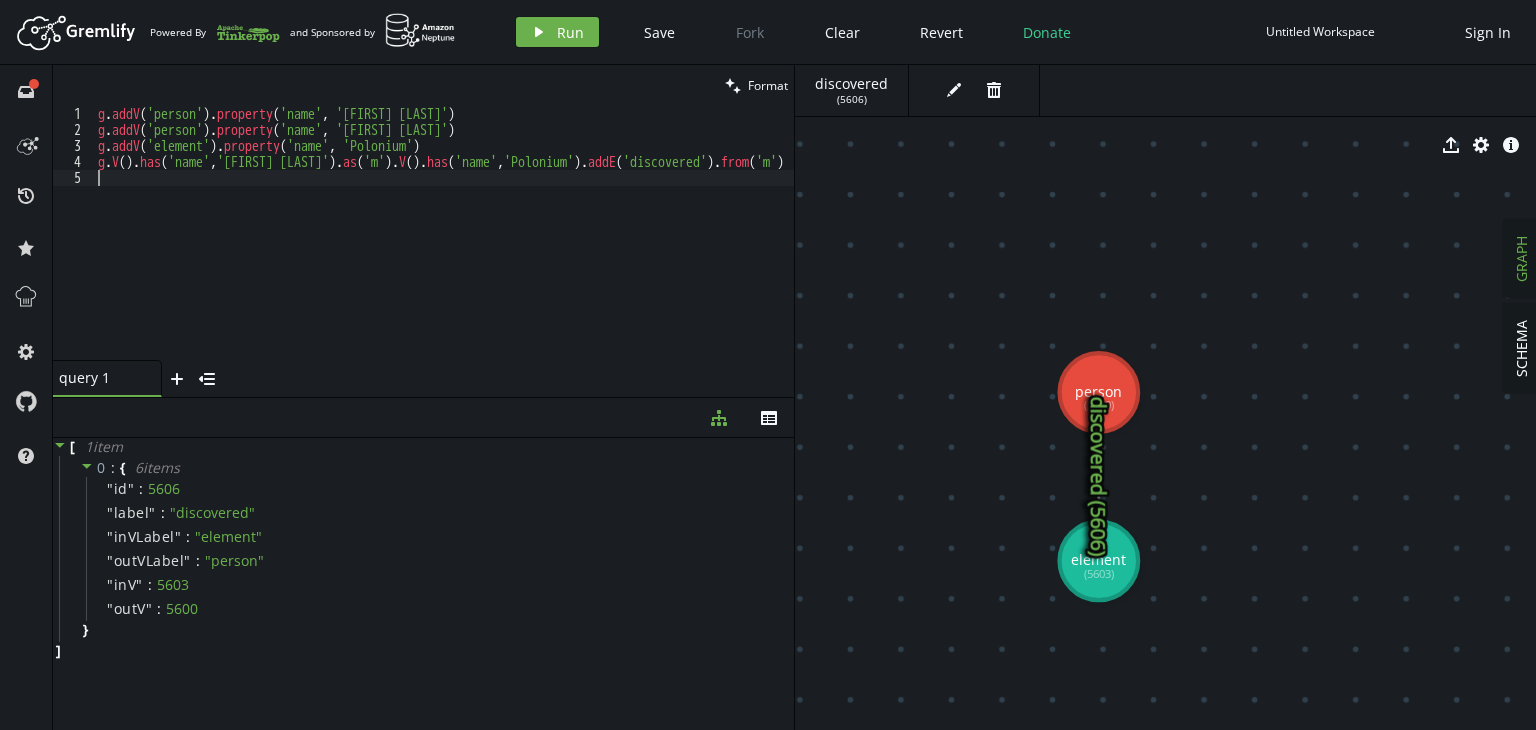 scroll, scrollTop: 0, scrollLeft: 0, axis: both 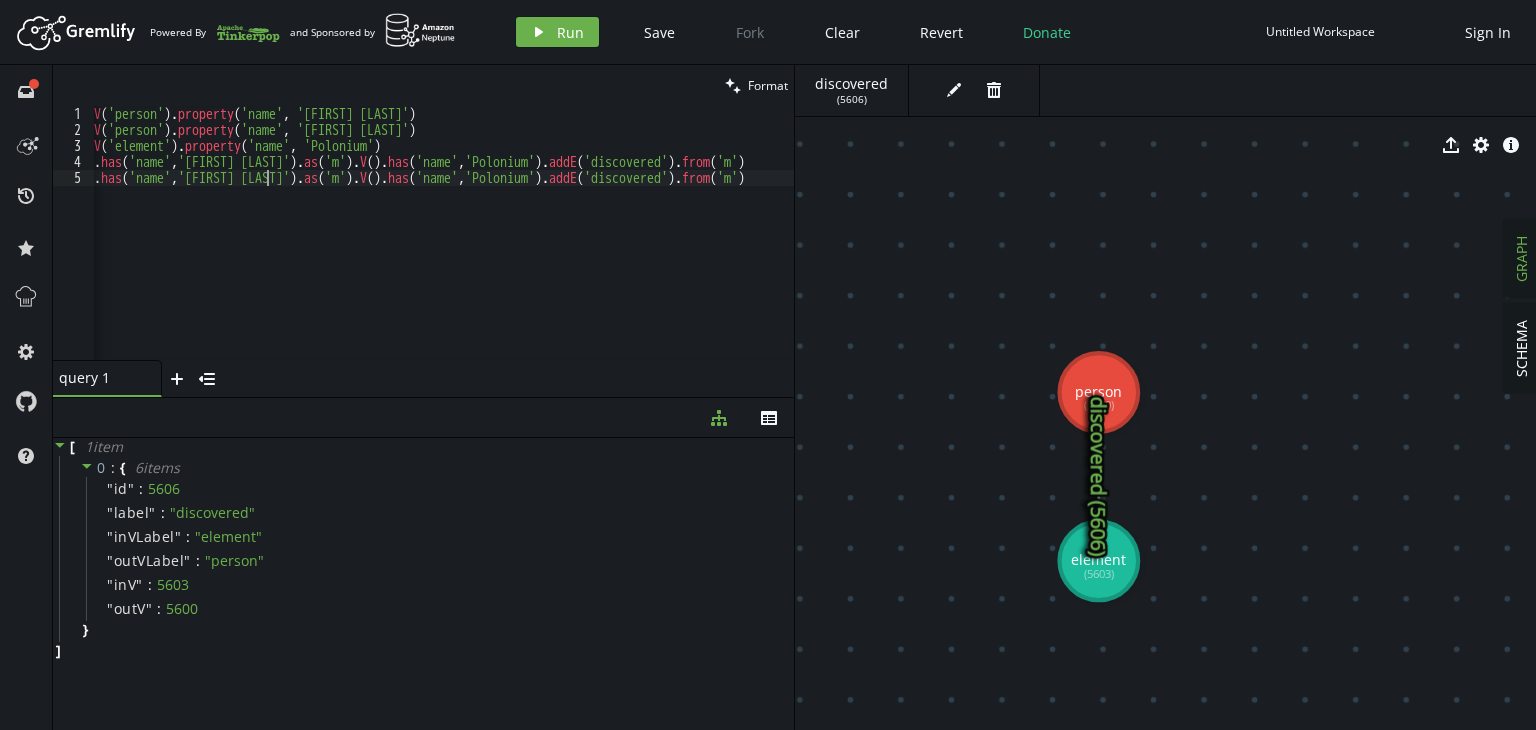 click on "g . addV ( 'person' ) . property ( 'name' ,   '[FIRST] [LAST]' ) g . addV ( 'person' ) . property ( 'name' ,   '[FIRST] [LAST]' ) g . addV ( 'element' ) . property ( 'name' ,   'Polonium' ) g . V ( ) . has ( 'name' , '[FIRST] [LAST]' ) . as ( 'm' ) . V ( ) . has ( 'name' , 'Polonium' ) . addE ( 'discovered' ) . from ( 'm' ) g . V ( ) . has ( 'name' , '[FIRST] [LAST]' ) . as ( 'm' ) . V ( ) . has ( 'name' , 'Polonium' ) . addE ( 'discovered' ) . from ( 'm' )" at bounding box center (424, 245) 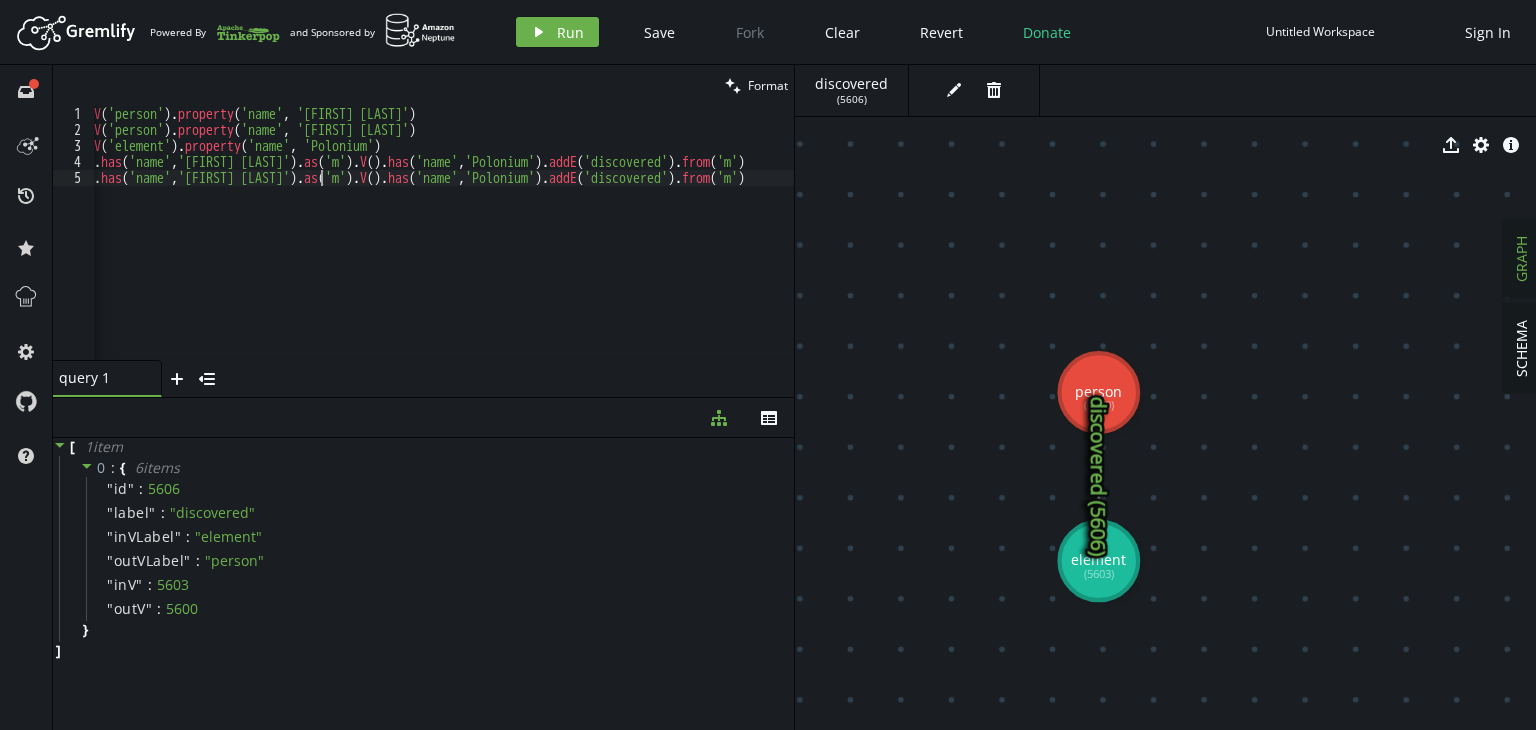 click on "g . addV ( 'person' ) . property ( 'name' ,   '[FIRST] [LAST]' ) g . addV ( 'person' ) . property ( 'name' ,   '[FIRST] [LAST]' ) g . addV ( 'element' ) . property ( 'name' ,   'Polonium' ) g . V ( ) . has ( 'name' , '[FIRST] [LAST]' ) . as ( 'm' ) . V ( ) . has ( 'name' , 'Polonium' ) . addE ( 'discovered' ) . from ( 'm' ) g . V ( ) . has ( 'name' , '[FIRST] [LAST]' ) . as ( 'm' ) . V ( ) . has ( 'name' , 'Polonium' ) . addE ( 'discovered' ) . from ( 'm' )" at bounding box center [424, 245] 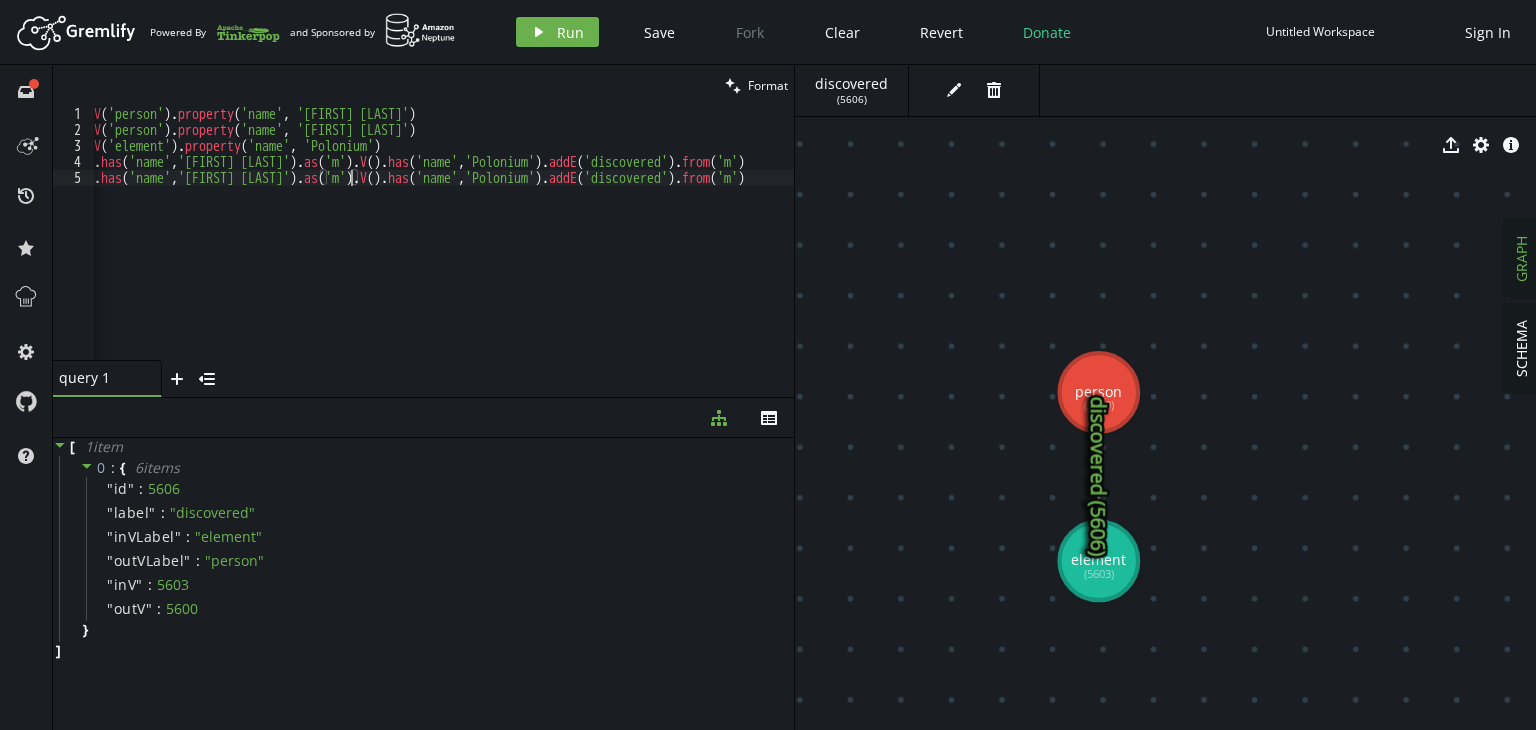 click on "g . addV ( 'person' ) . property ( 'name' ,   '[FIRST] [LAST]' ) g . addV ( 'person' ) . property ( 'name' ,   '[FIRST] [LAST]' ) g . addV ( 'element' ) . property ( 'name' ,   'Polonium' ) g . V ( ) . has ( 'name' , '[FIRST] [LAST]' ) . as ( 'm' ) . V ( ) . has ( 'name' , 'Polonium' ) . addE ( 'discovered' ) . from ( 'm' ) g . V ( ) . has ( 'name' , '[FIRST] [LAST]' ) . as ( 'm' ) . V ( ) . has ( 'name' , 'Polonium' ) . addE ( 'discovered' ) . from ( 'm' )" at bounding box center [424, 245] 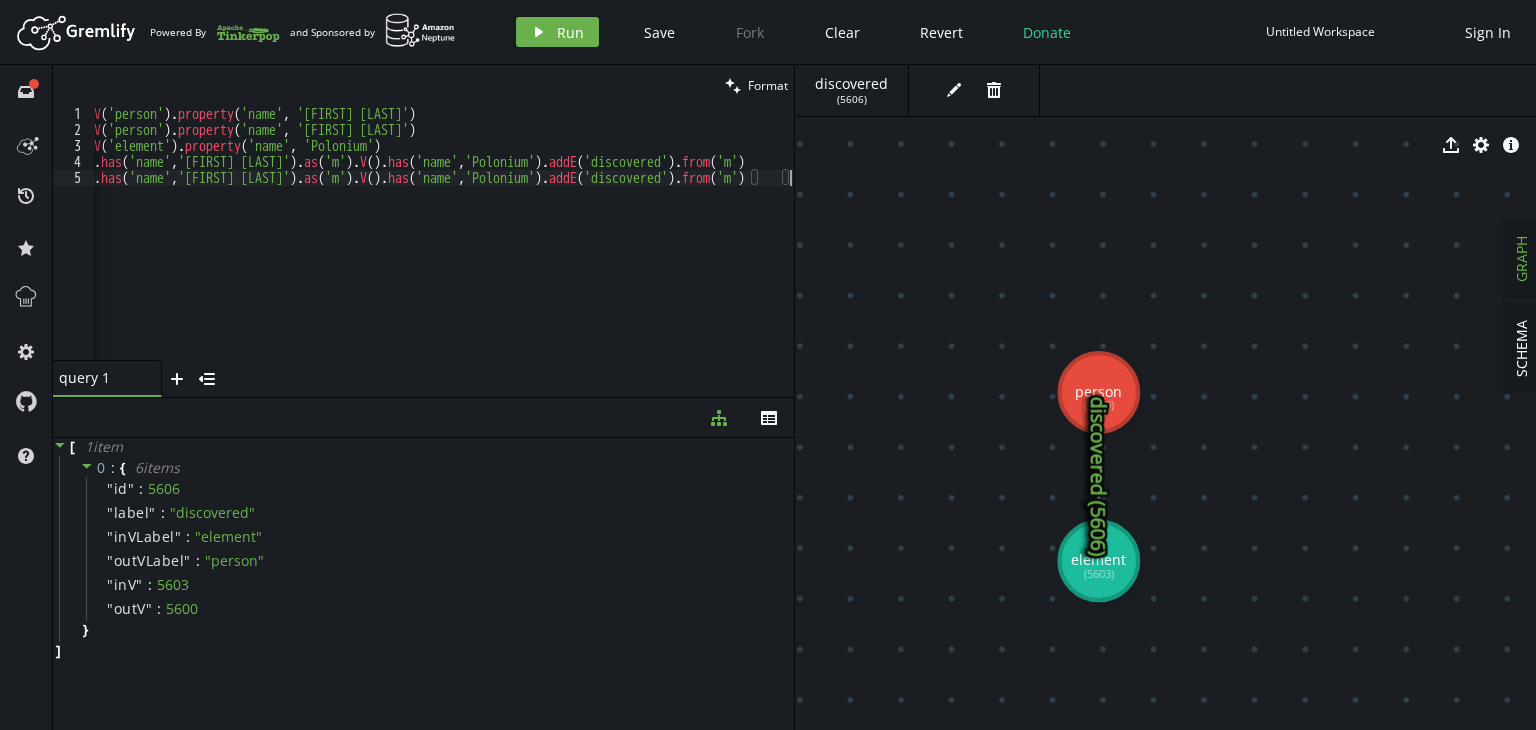 click on "g . addV ( 'person' ) . property ( 'name' ,   '[FIRST] [LAST]' ) g . addV ( 'person' ) . property ( 'name' ,   '[FIRST] [LAST]' ) g . addV ( 'element' ) . property ( 'name' ,   'Polonium' ) g . V ( ) . has ( 'name' , '[FIRST] [LAST]' ) . as ( 'm' ) . V ( ) . has ( 'name' , 'Polonium' ) . addE ( 'discovered' ) . from ( 'm' ) g . V ( ) . has ( 'name' , '[FIRST] [LAST]' ) . as ( 'm' ) . V ( ) . has ( 'name' , 'Polonium' ) . addE ( 'discovered' ) . from ( 'm' )" at bounding box center [424, 245] 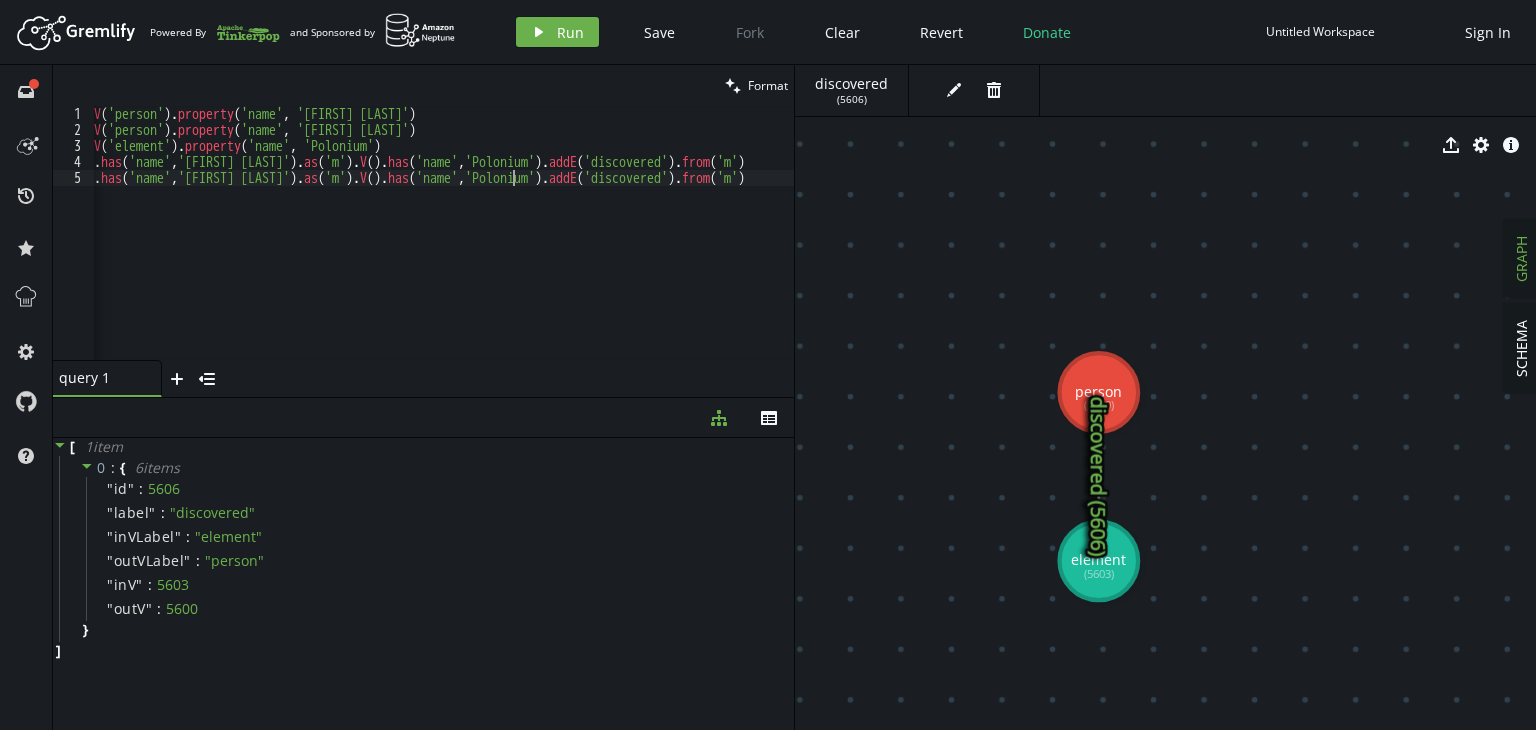 click on "g . addV ( 'person' ) . property ( 'name' ,   '[FIRST] [LAST]' ) g . addV ( 'person' ) . property ( 'name' ,   '[FIRST] [LAST]' ) g . addV ( 'element' ) . property ( 'name' ,   'Polonium' ) g . V ( ) . has ( 'name' , '[FIRST] [LAST]' ) . as ( 'm' ) . V ( ) . has ( 'name' , 'Polonium' ) . addE ( 'discovered' ) . from ( 'm' ) g . V ( ) . has ( 'name' , '[FIRST] [LAST]' ) . as ( 'm' ) . V ( ) . has ( 'name' , 'Polonium' ) . addE ( 'discovered' ) . from ( 'm' )" at bounding box center (424, 245) 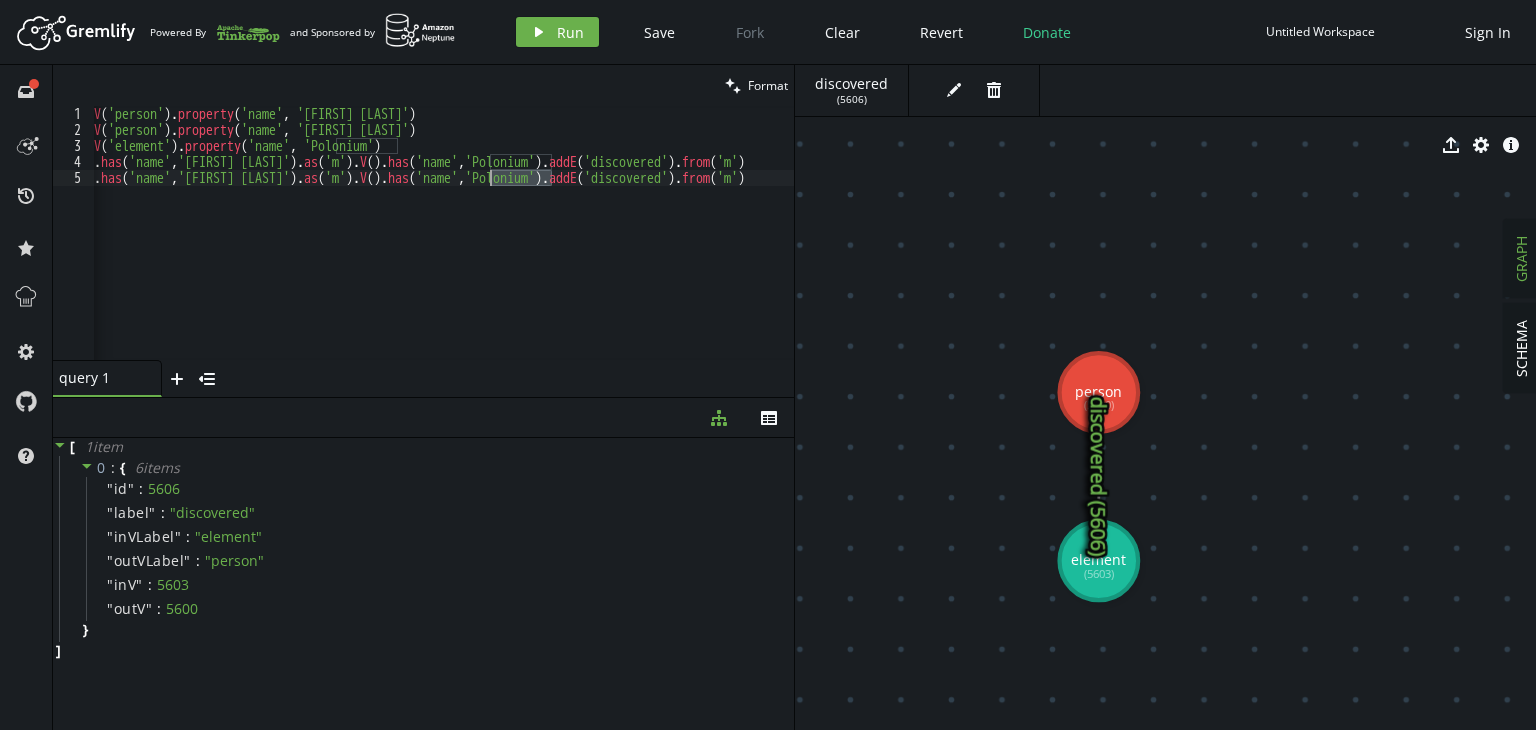 drag, startPoint x: 548, startPoint y: 181, endPoint x: 490, endPoint y: 179, distance: 58.034473 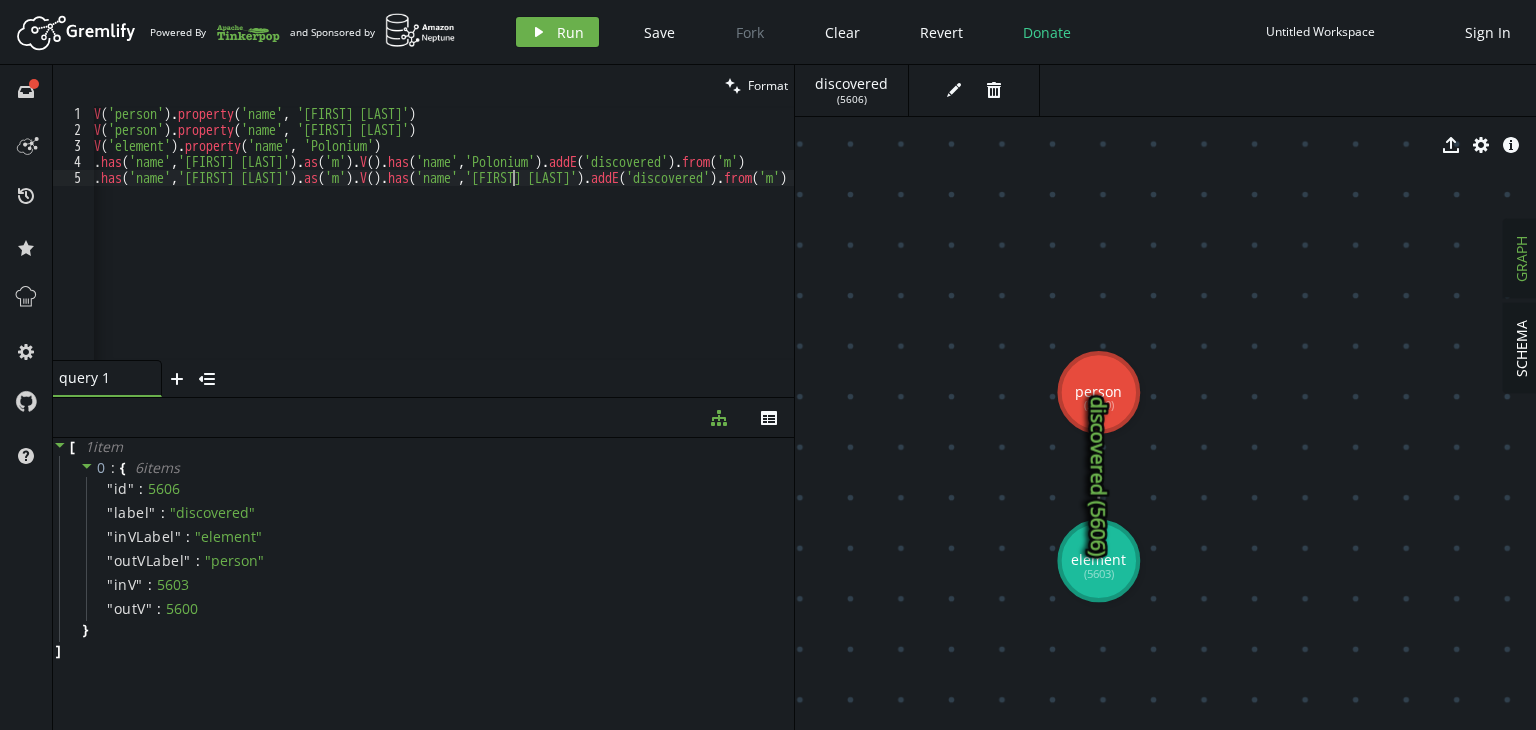 scroll, scrollTop: 0, scrollLeft: 454, axis: horizontal 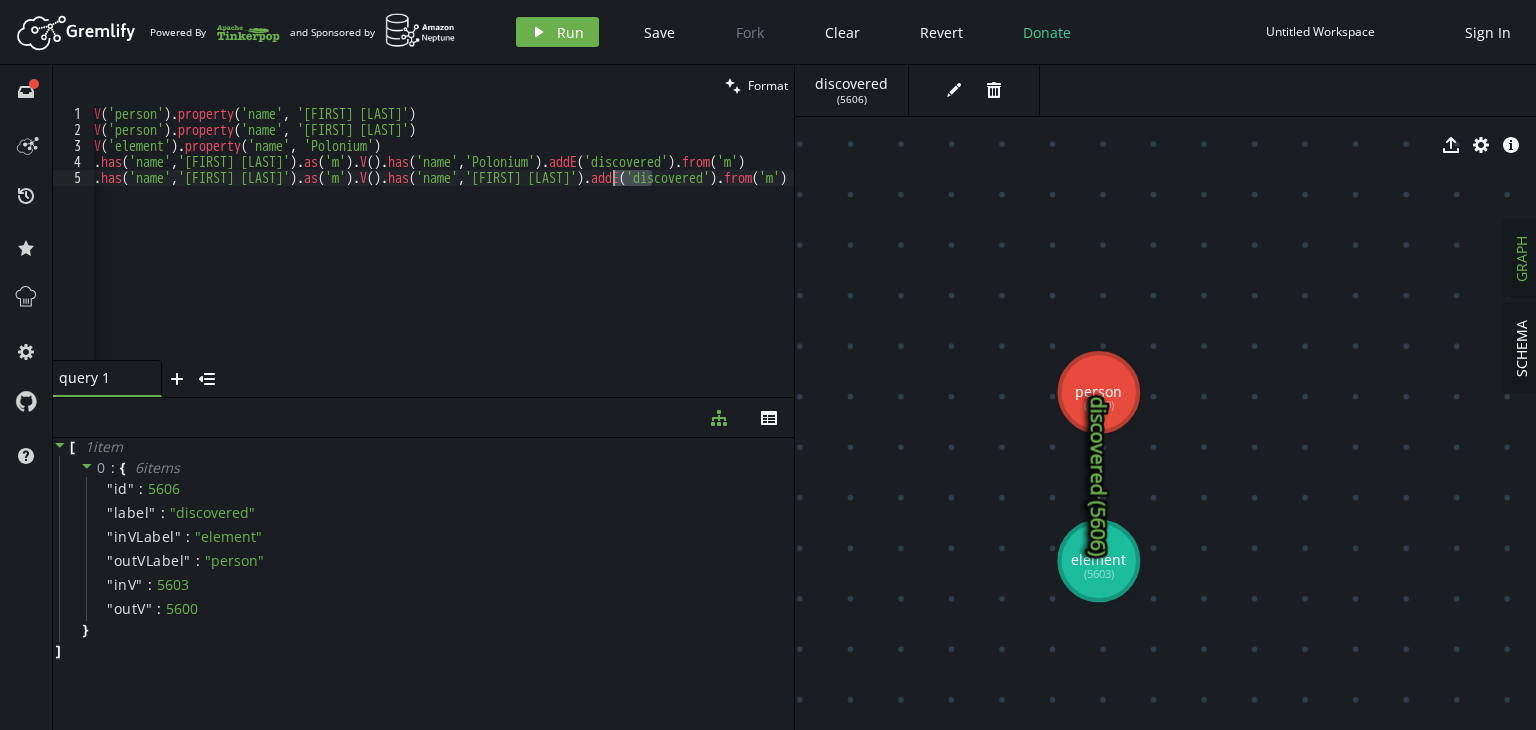 drag, startPoint x: 655, startPoint y: 177, endPoint x: 612, endPoint y: 183, distance: 43.416588 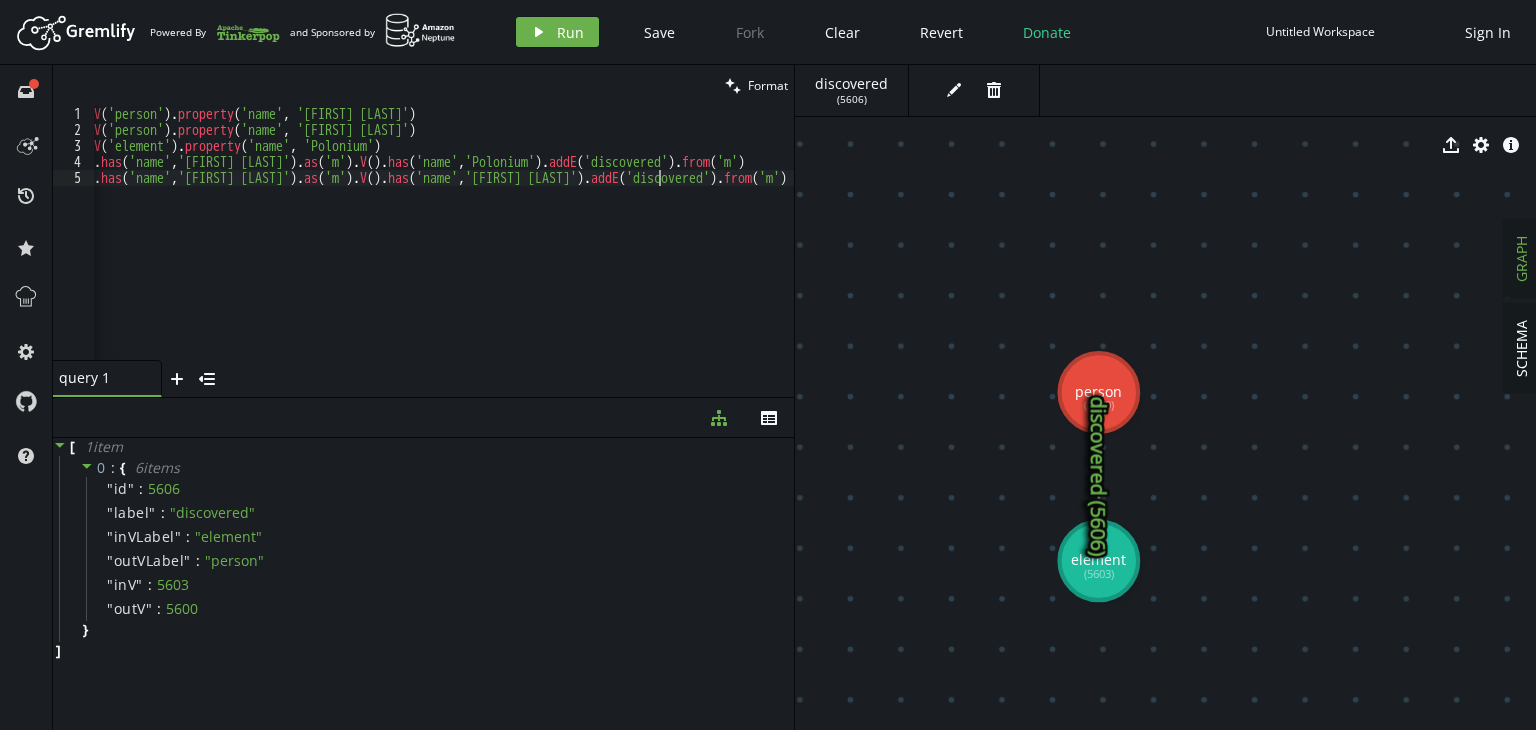click on "g . addV ( 'person' ) . property ( 'name' ,   '[FIRST] [LAST]' ) g . addV ( 'person' ) . property ( 'name' ,   '[FIRST] [LAST]' ) g . addV ( 'element' ) . property ( 'name' ,   'Polonium' ) g . V ( ) . has ( 'name' , '[FIRST] [LAST]' ) . as ( 'm' ) . V ( ) . has ( 'name' , 'Polonium' ) . addE ( 'discovered' ) . from ( 'm' ) g . V ( ) . has ( 'name' , '[FIRST] [LAST]' ) . as ( 'm' ) . V ( ) . has ( 'name' , '[FIRST] [LAST]' ) . addE ( 'discovered' ) . from ( 'm' )" at bounding box center (424, 245) 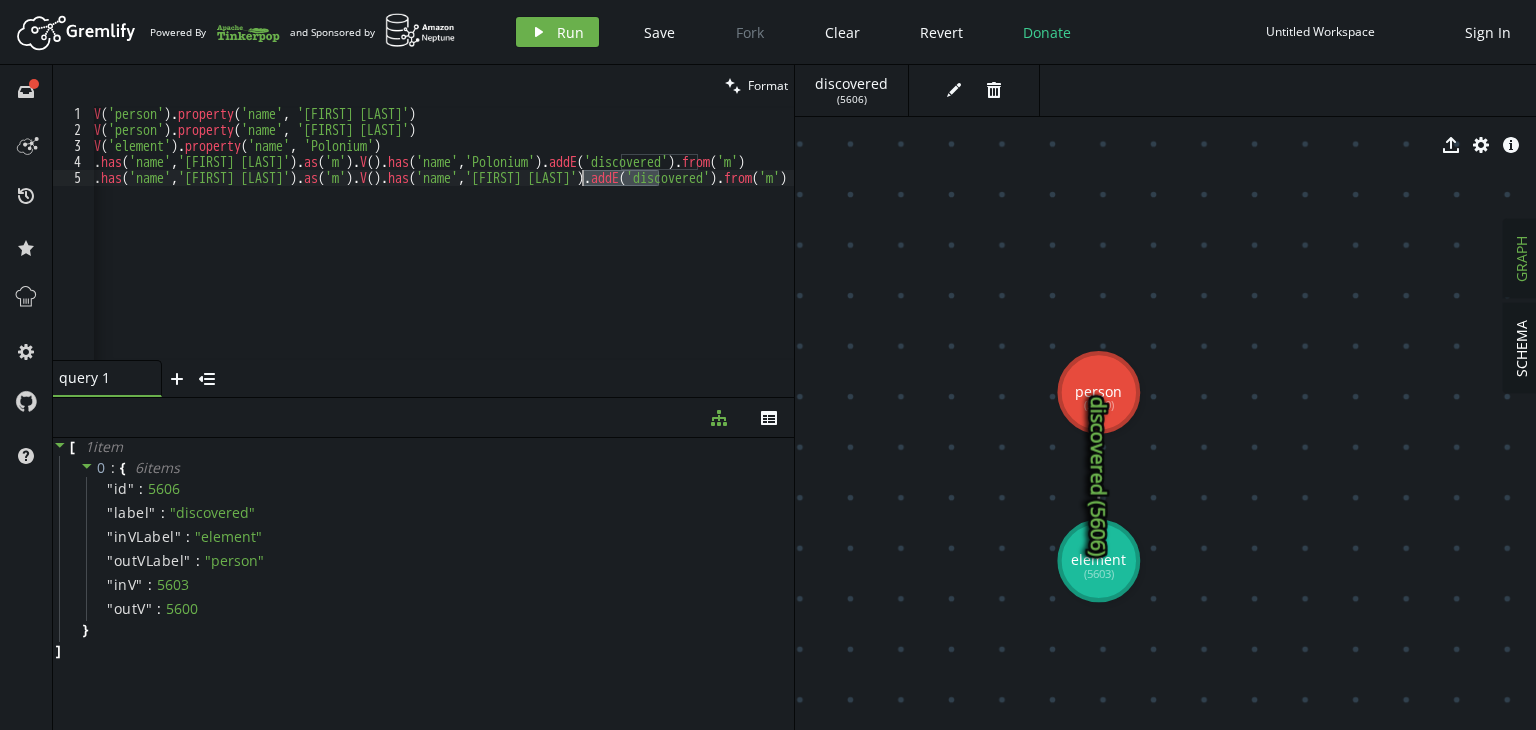 drag, startPoint x: 659, startPoint y: 185, endPoint x: 587, endPoint y: 179, distance: 72.249565 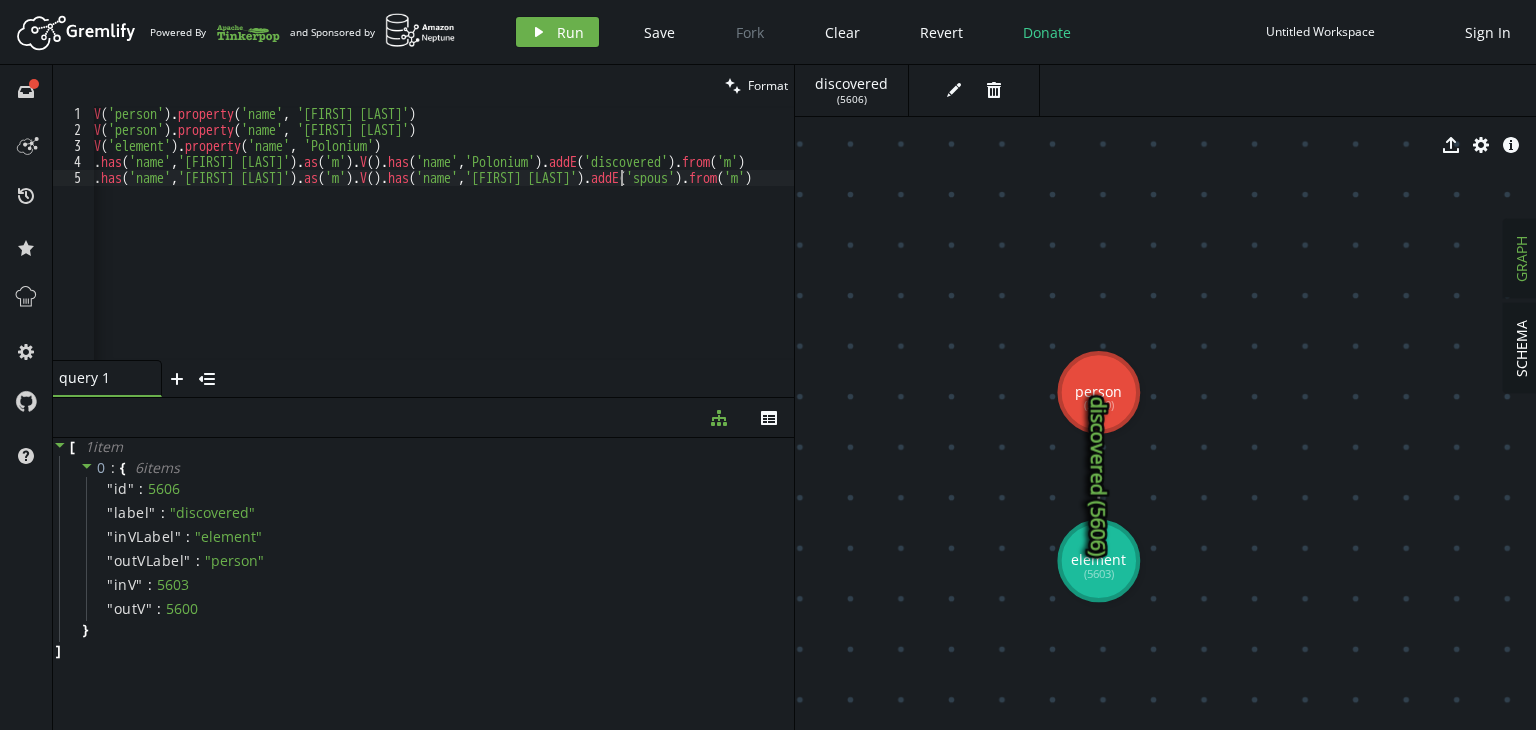 scroll, scrollTop: 0, scrollLeft: 569, axis: horizontal 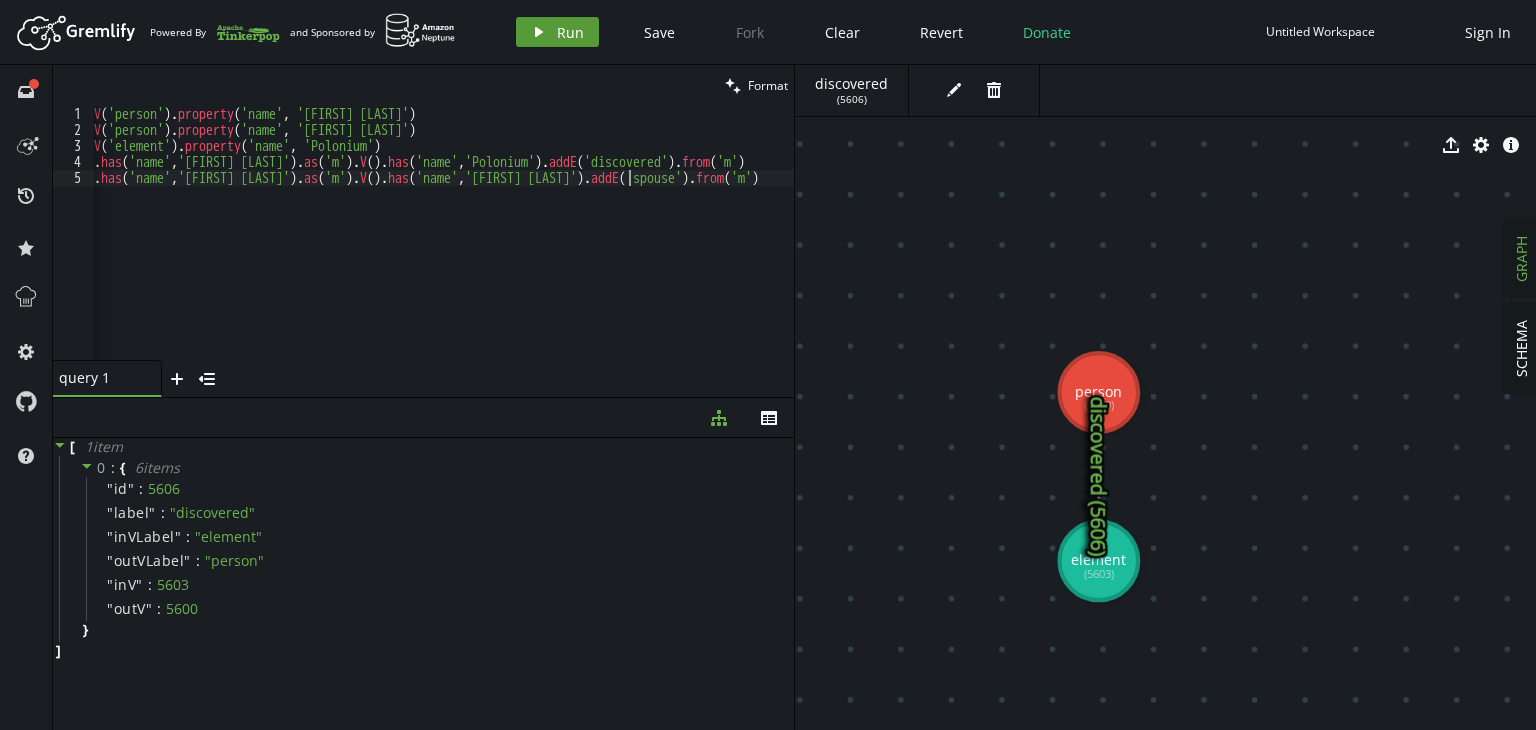 type on "g.V().has('name','[PERSON]').as('m').V().has('name','[PERSON]').addE('spouse').from('m')" 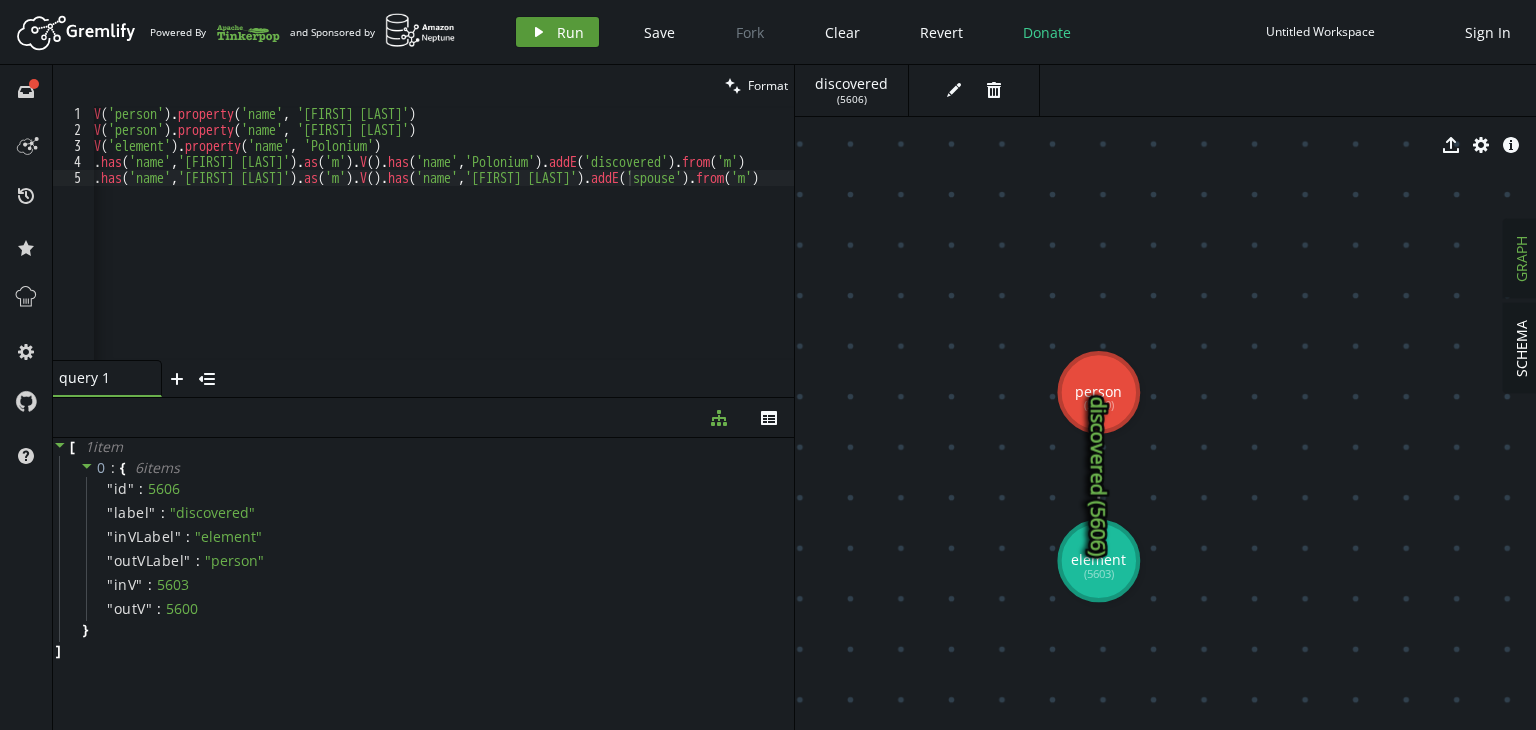 click on "play Run" at bounding box center [557, 32] 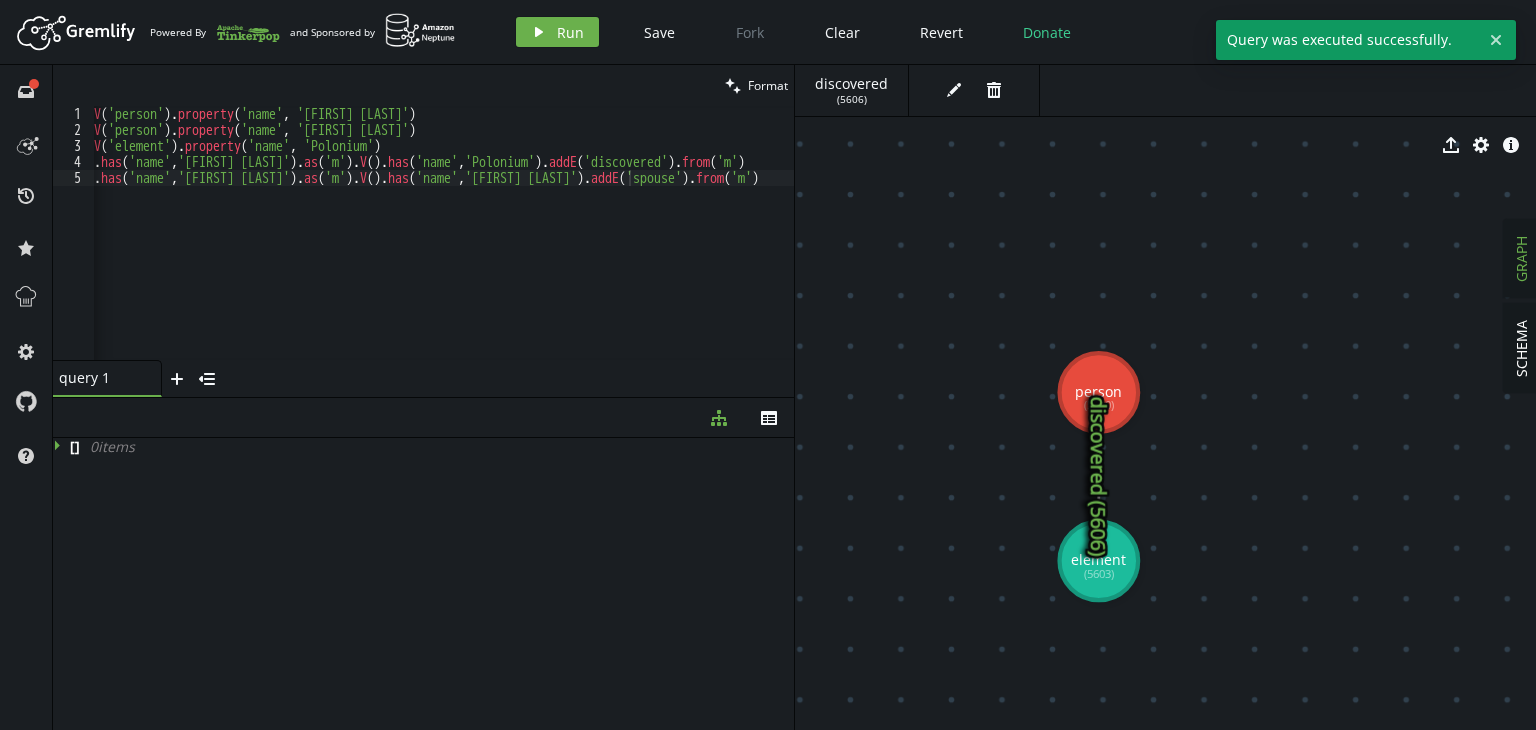 scroll, scrollTop: 0, scrollLeft: 352, axis: horizontal 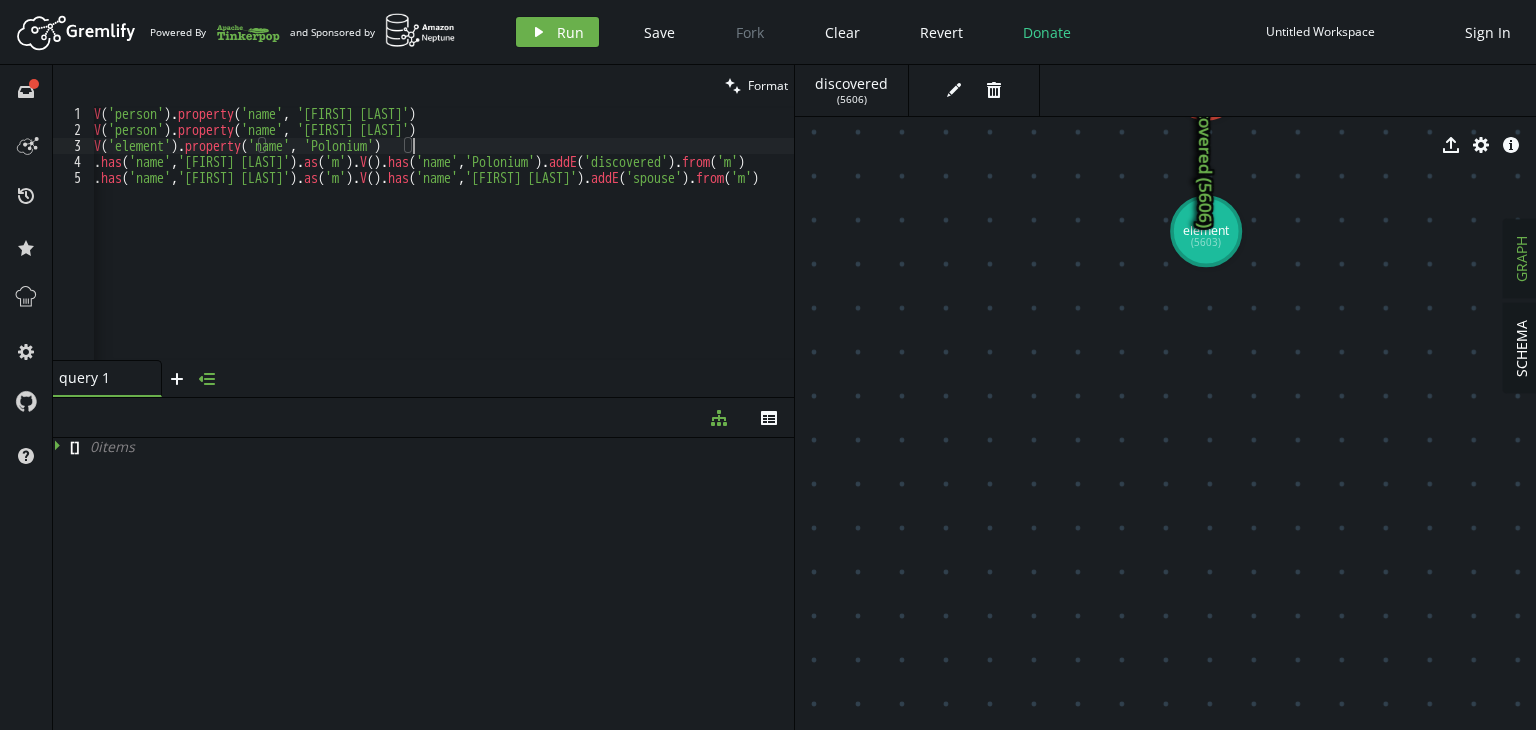 click on "menu-closed" at bounding box center [207, 379] 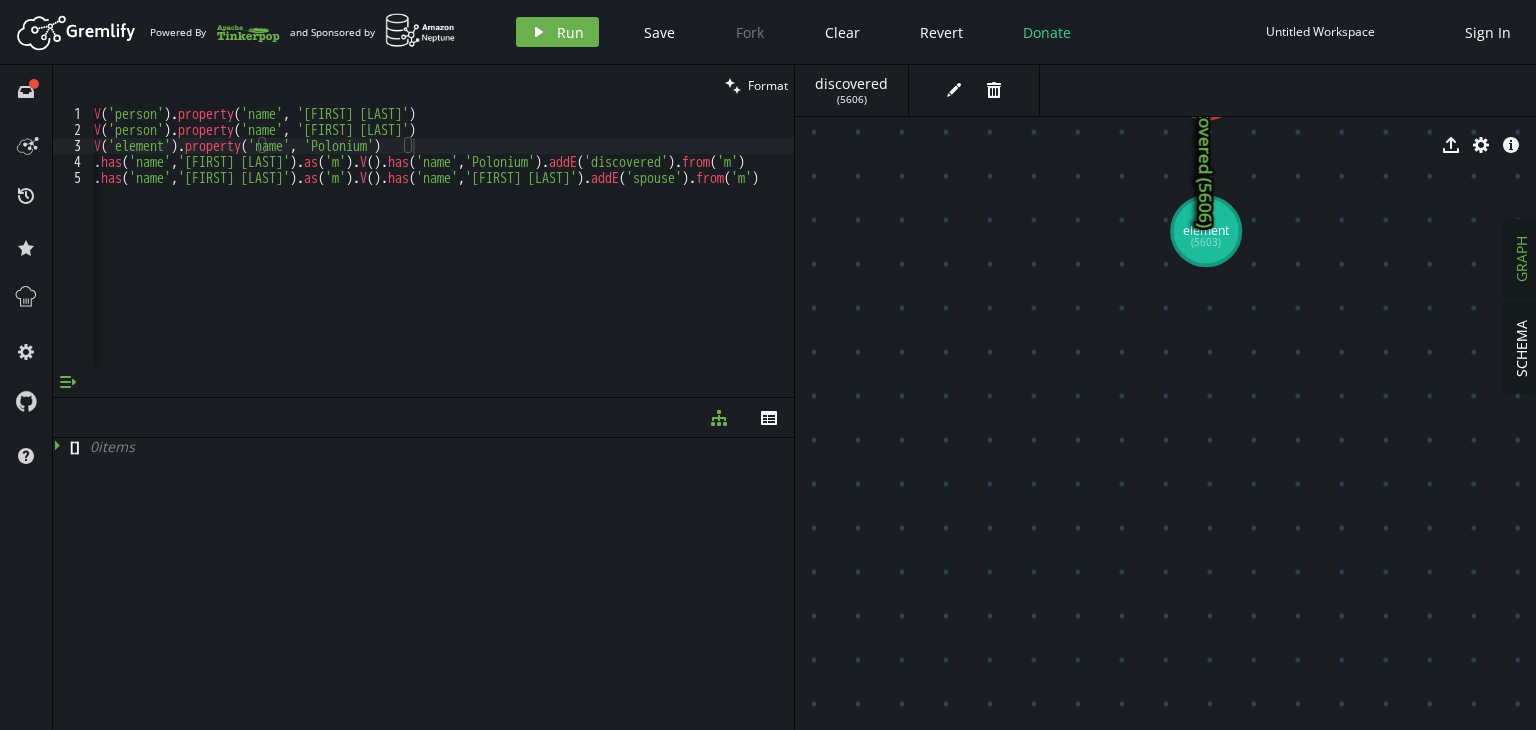 click at bounding box center (68, 382) 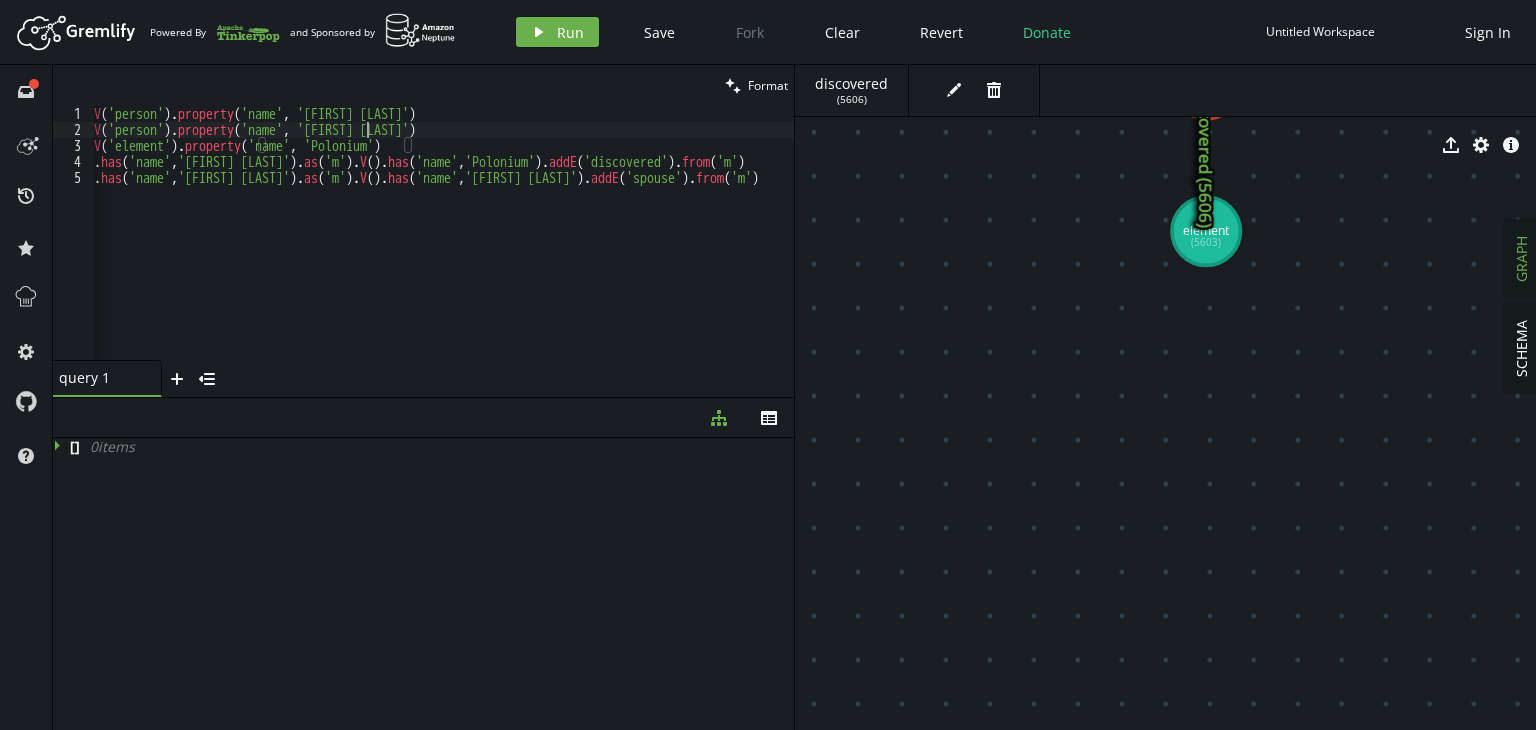 click on "g . addV ( 'person' ) . property ( 'name' ,   '[FIRST] [LAST]' ) g . addV ( 'person' ) . property ( 'name' ,   '[FIRST] [LAST]' ) g . addV ( 'element' ) . property ( 'name' ,   'Polonium' ) g . V ( ) . has ( 'name' , '[FIRST] [LAST]' ) . as ( 'm' ) . V ( ) . has ( 'name' , 'Polonium' ) . addE ( 'discovered' ) . from ( 'm' ) g . V ( ) . has ( 'name' , '[FIRST] [LAST]' ) . as ( 'm' ) . V ( ) . has ( 'name' , '[FIRST] [LAST]' ) . addE ( 'spouse' ) . from ( 'm' )" at bounding box center (424, 245) 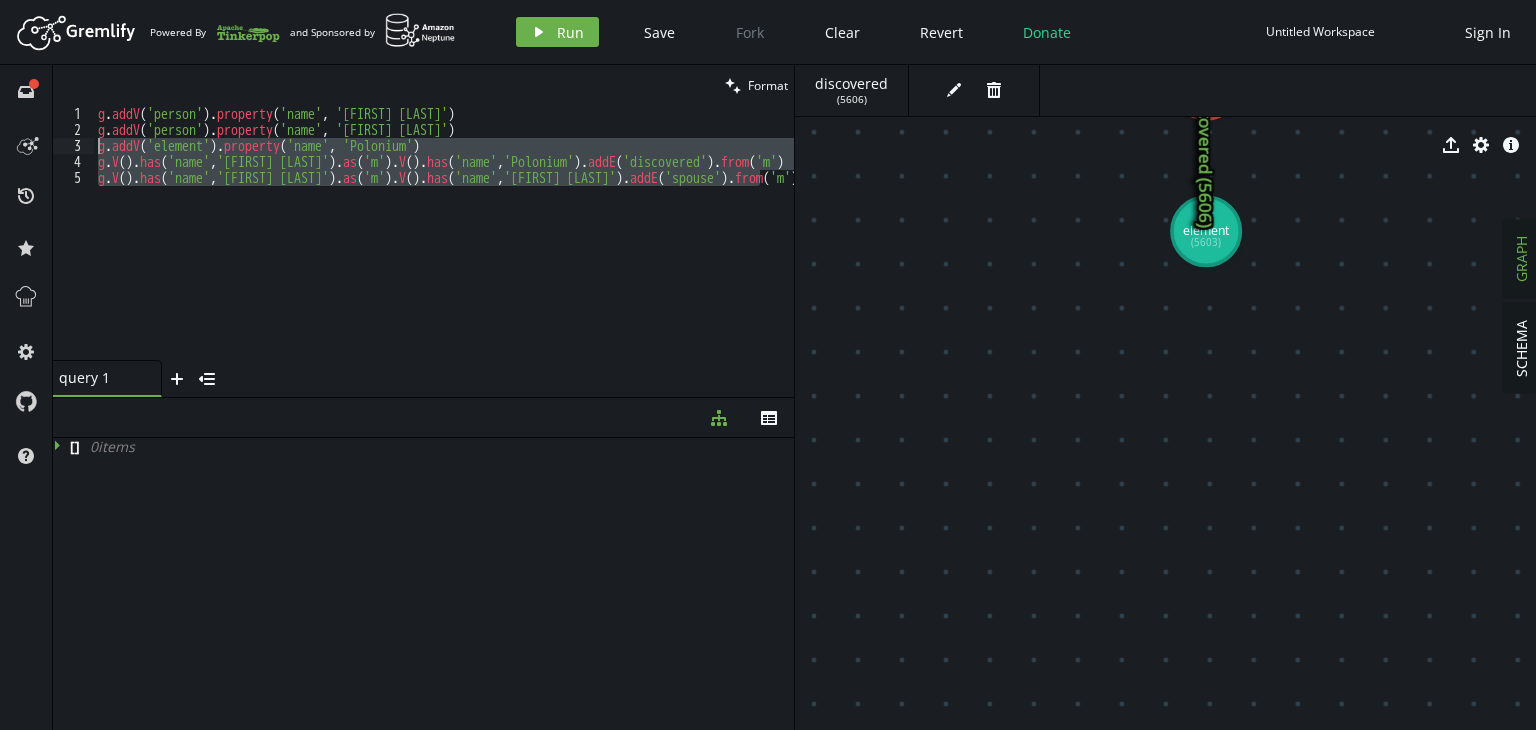 scroll, scrollTop: 0, scrollLeft: 0, axis: both 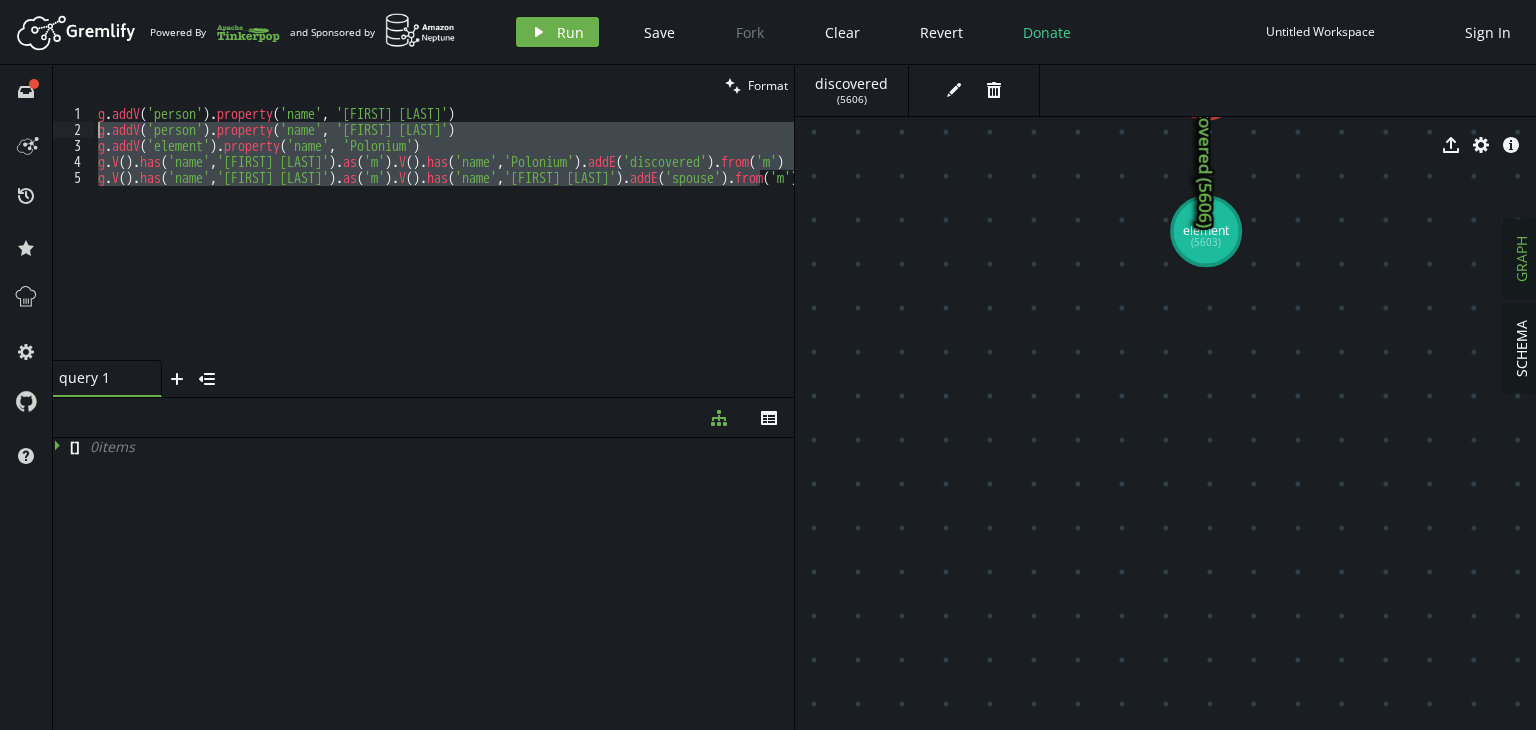 drag, startPoint x: 727, startPoint y: 185, endPoint x: 65, endPoint y: 126, distance: 664.62396 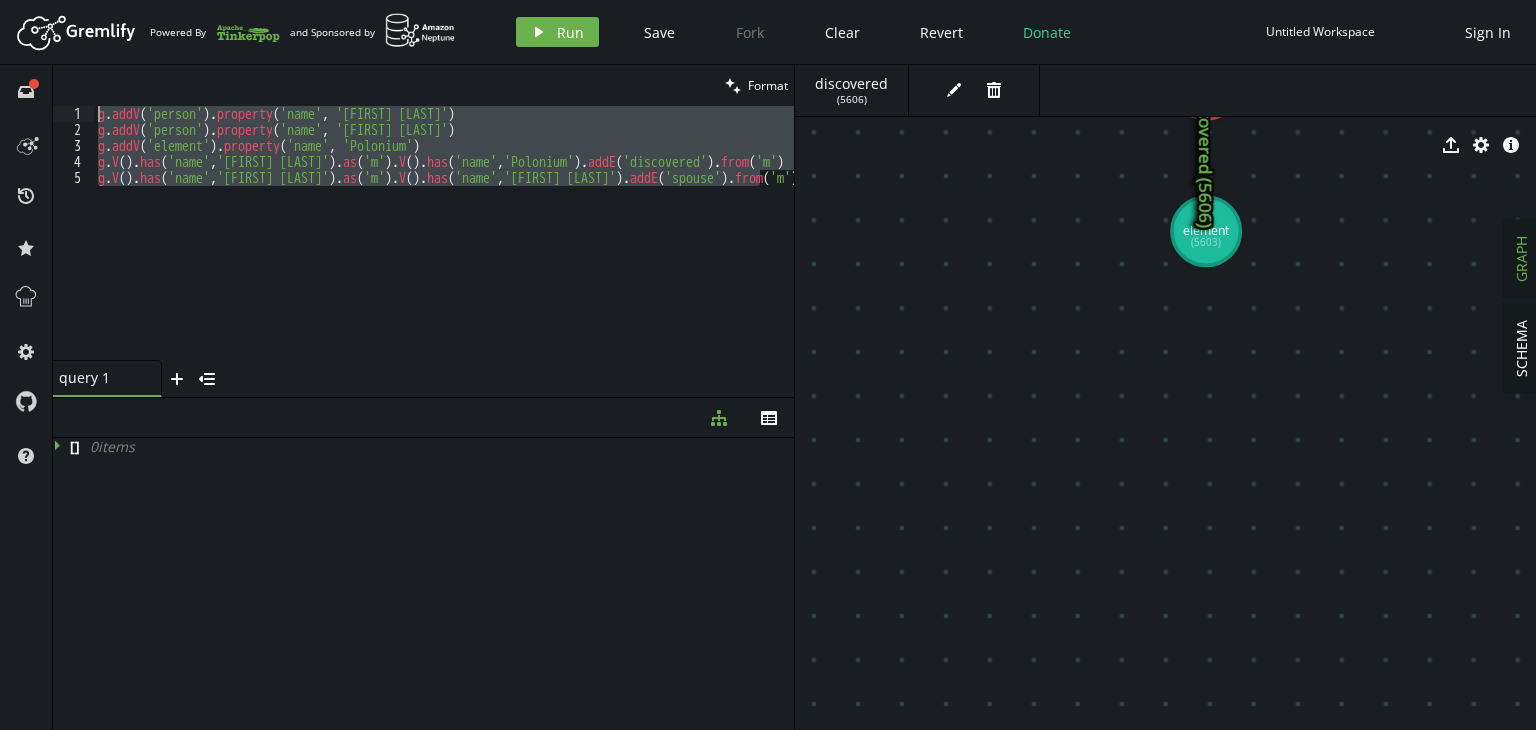 drag, startPoint x: 770, startPoint y: 176, endPoint x: 0, endPoint y: 115, distance: 772.4125 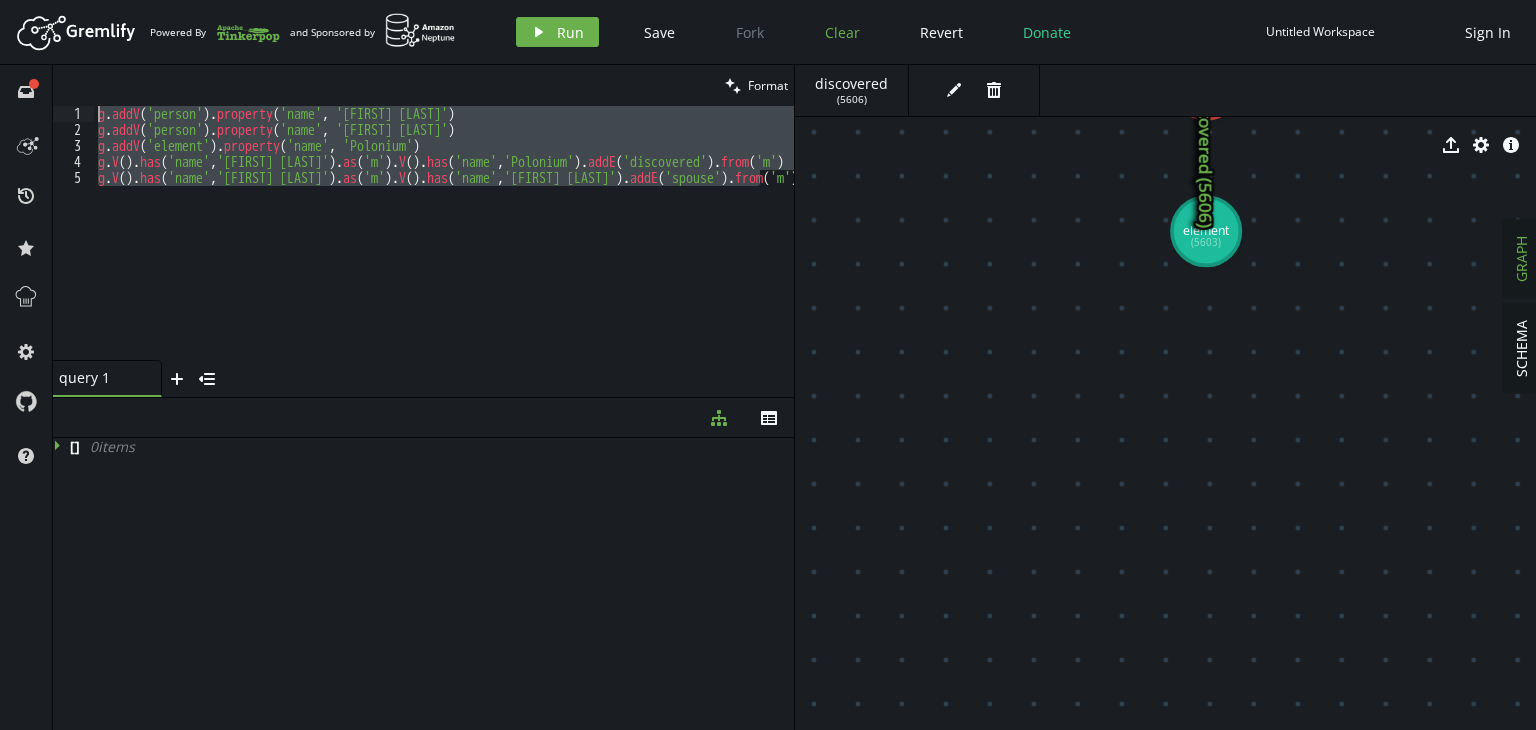 click on "Clear" at bounding box center (842, 32) 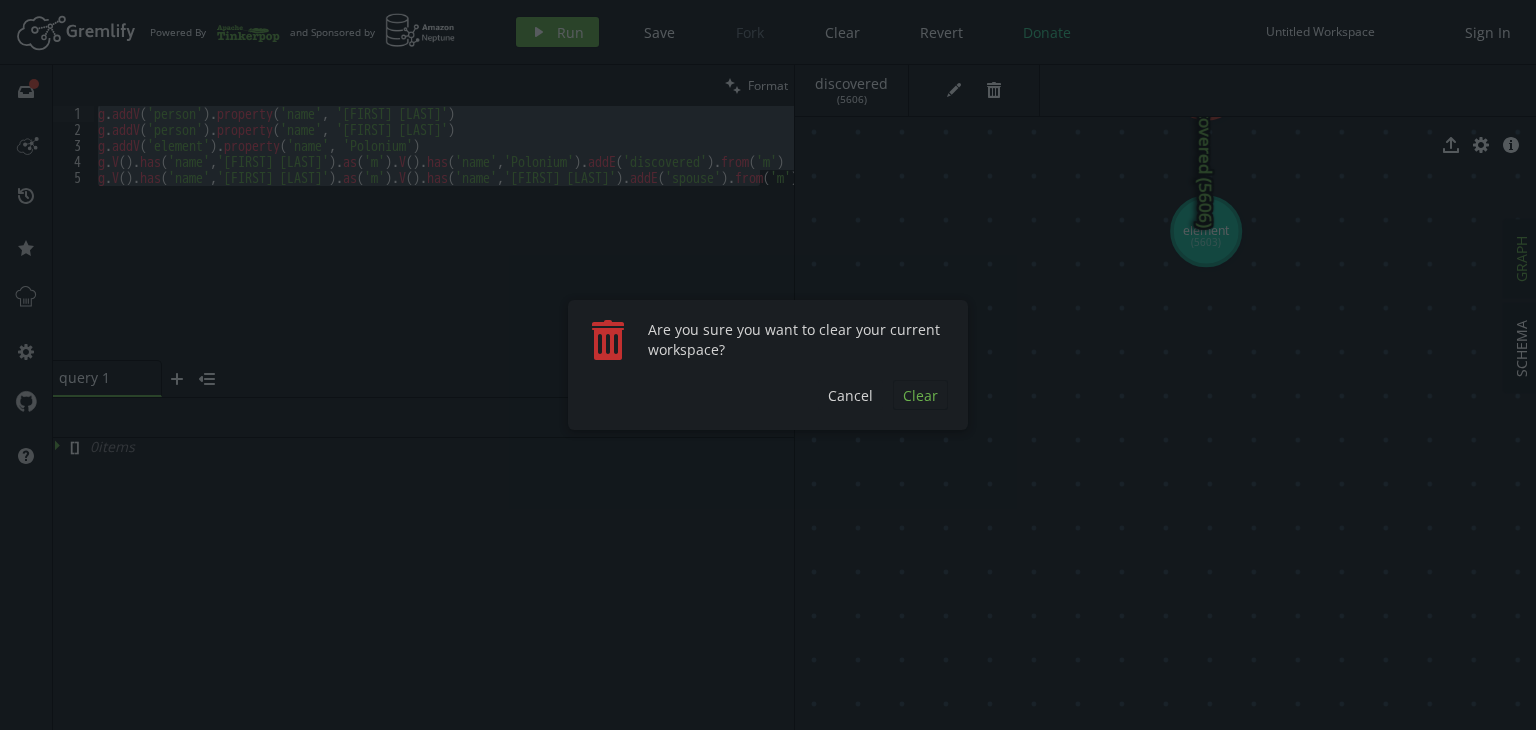 click on "Clear" at bounding box center (920, 395) 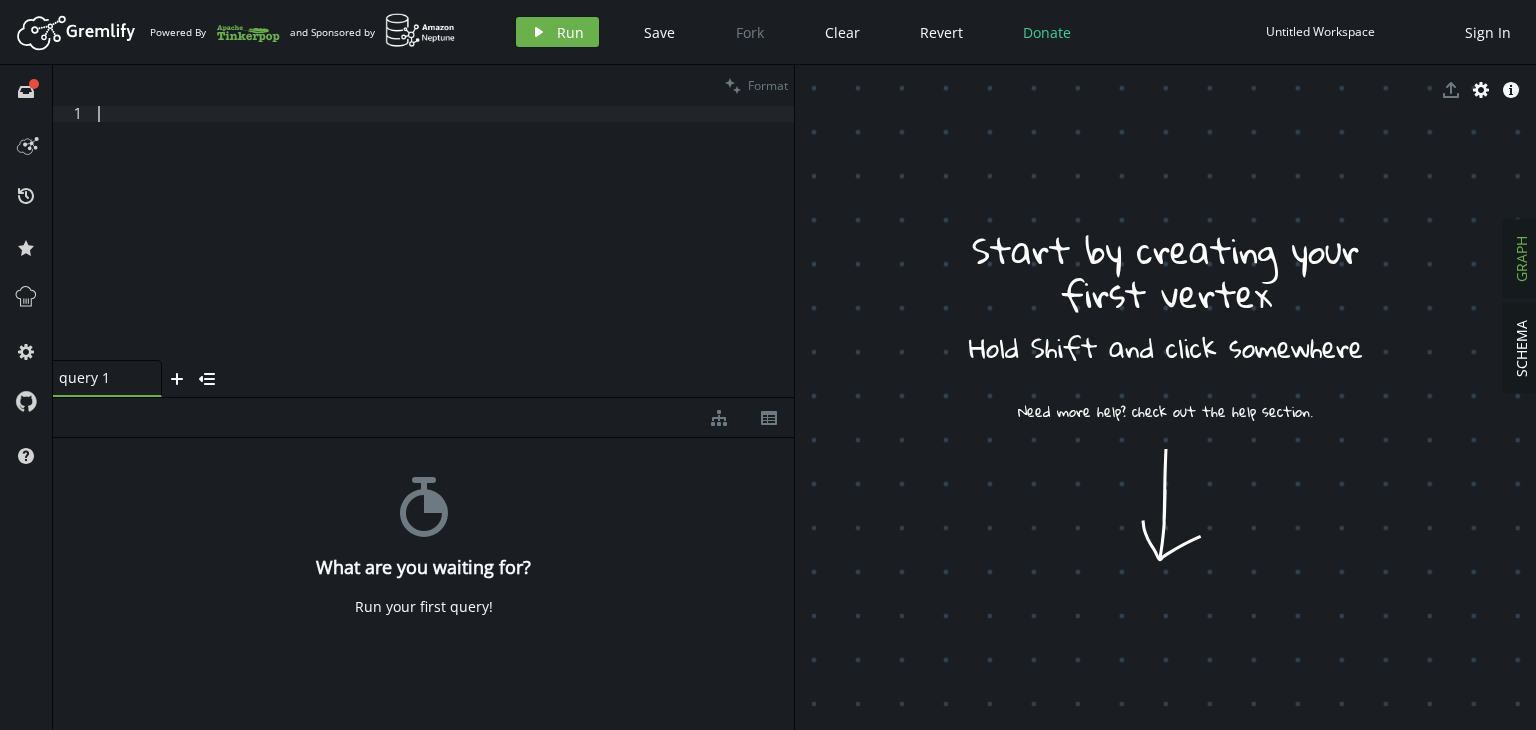 click at bounding box center [444, 249] 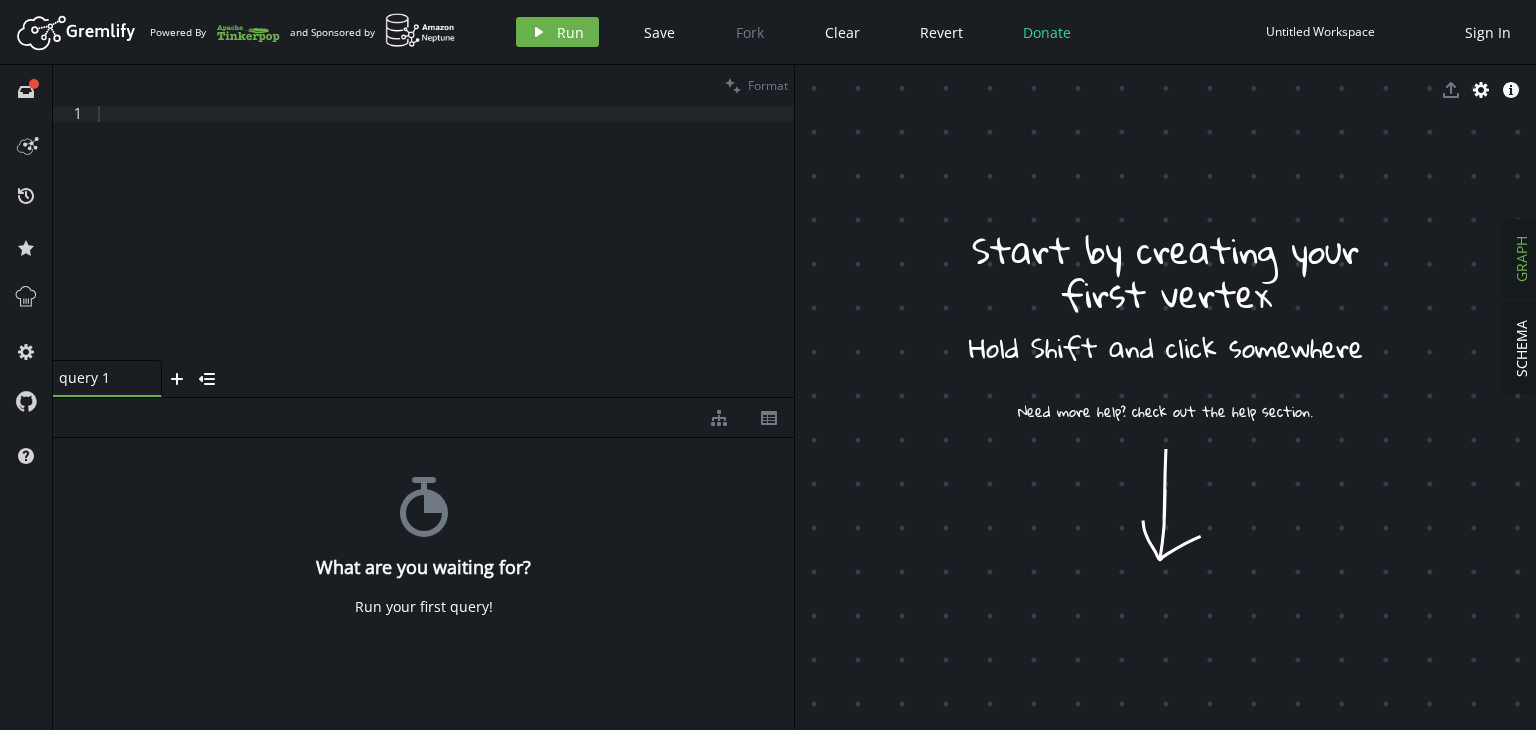 click at bounding box center [13698, 12576] 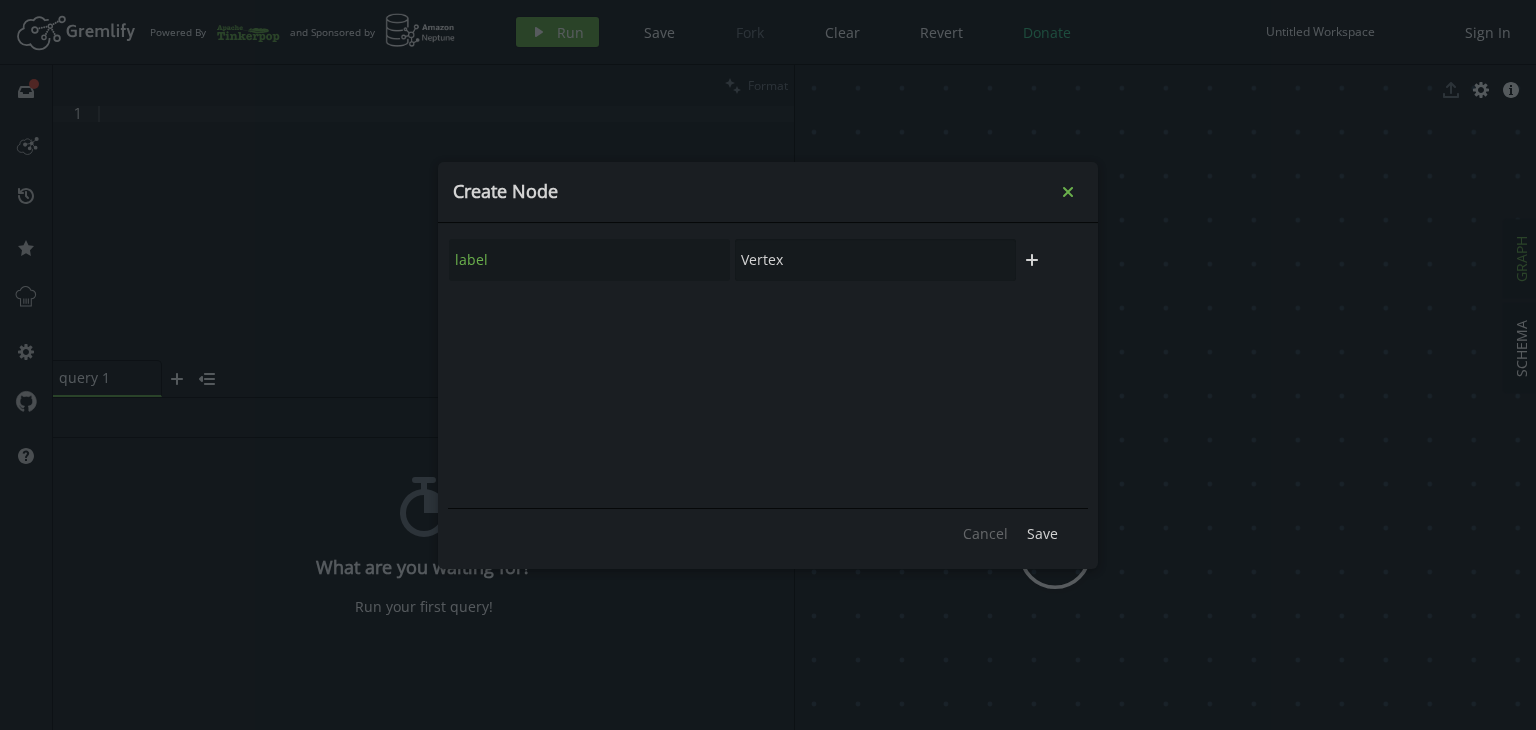 click on "small-cross" at bounding box center [1068, 192] 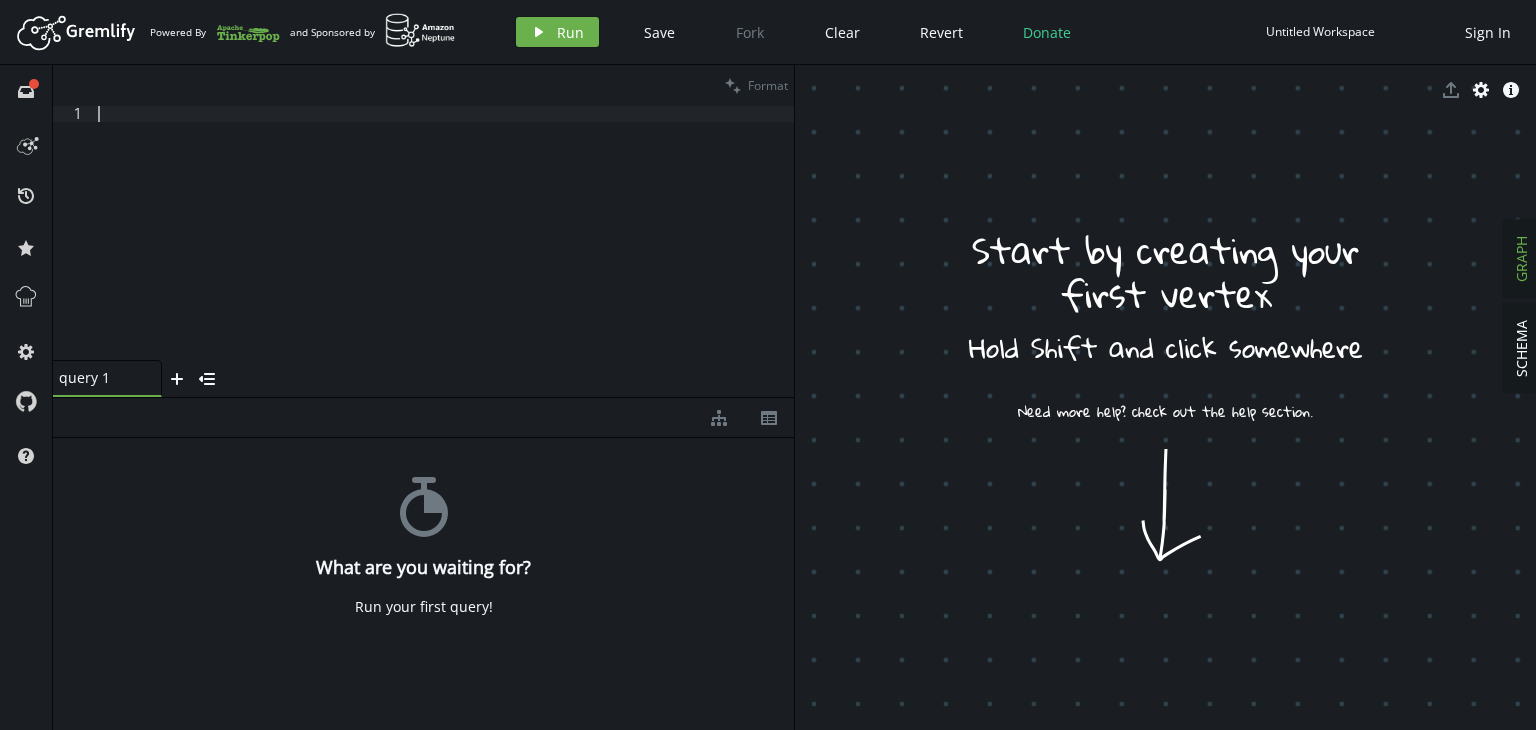 click at bounding box center (444, 249) 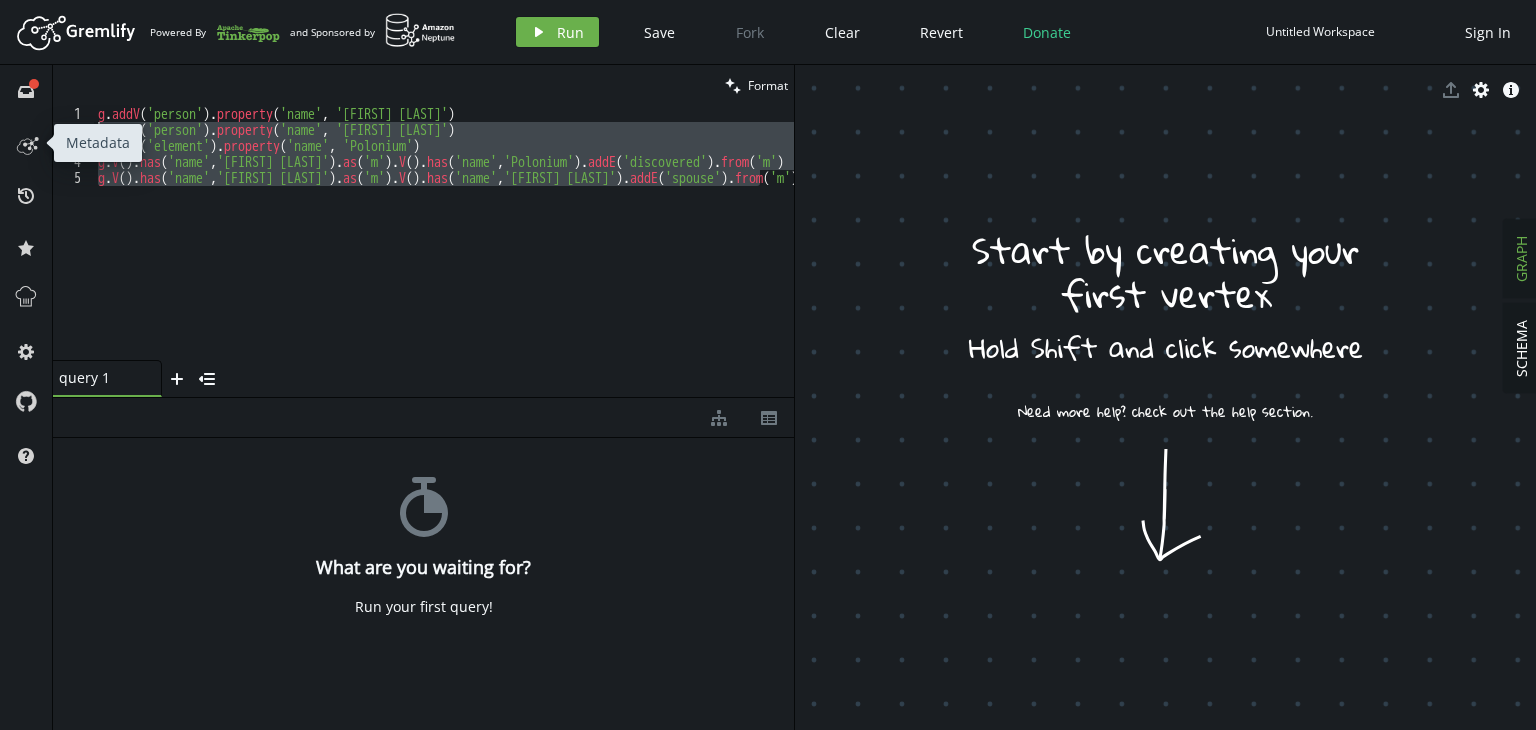 drag, startPoint x: 764, startPoint y: 181, endPoint x: 26, endPoint y: 123, distance: 740.27563 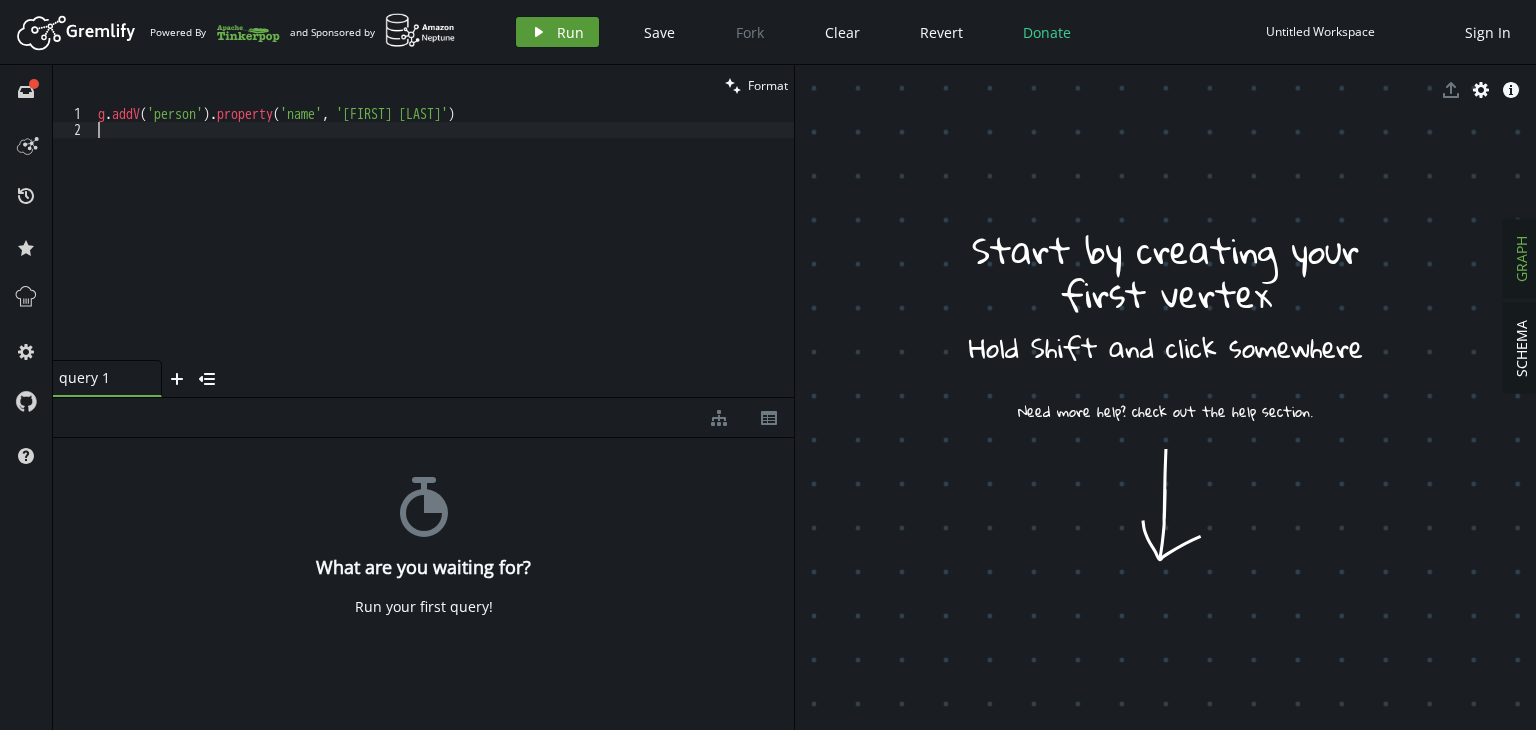 click on "play Run" at bounding box center [557, 32] 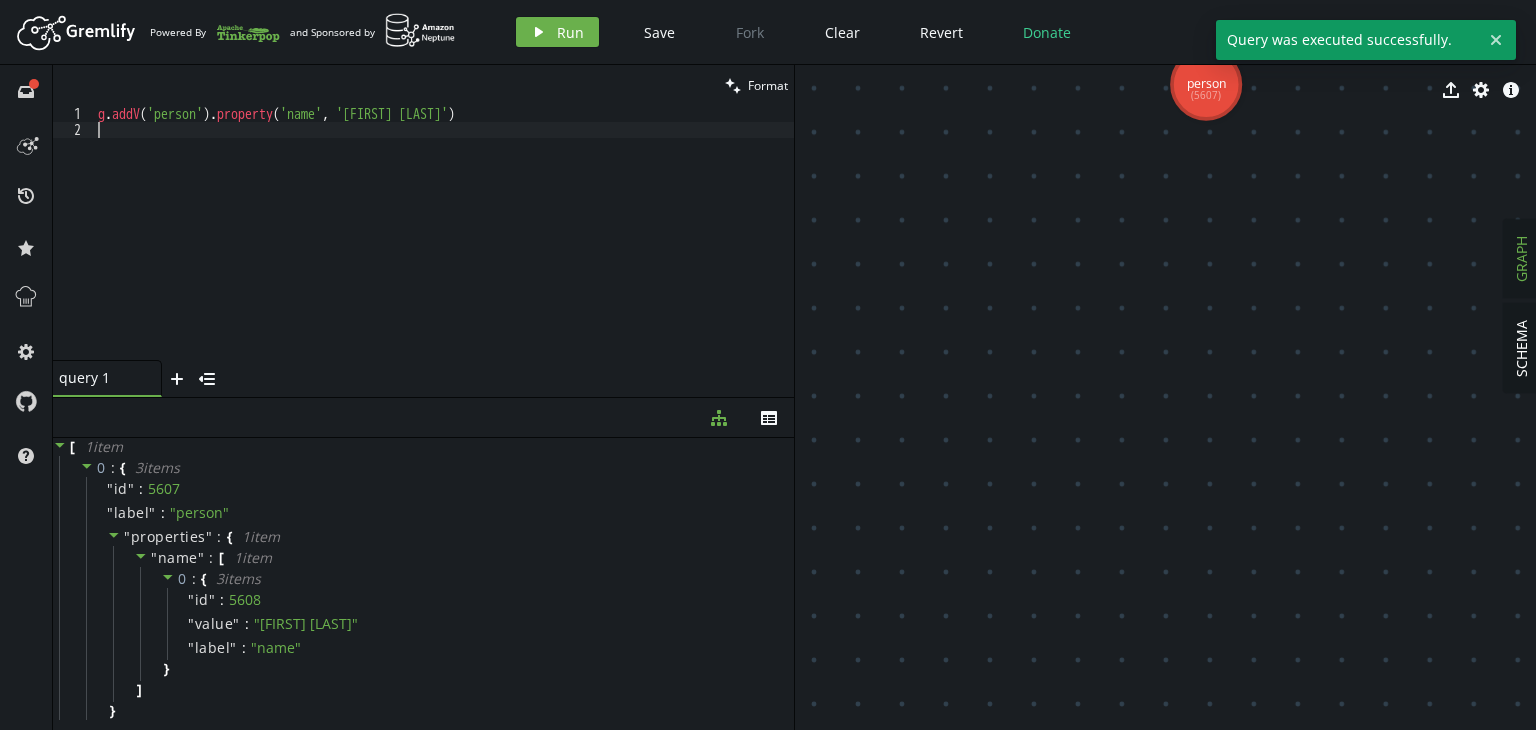 click on "g . addV ( 'person' ) . property ( 'name' ,   '[FIRST] [LAST]' )" at bounding box center [444, 249] 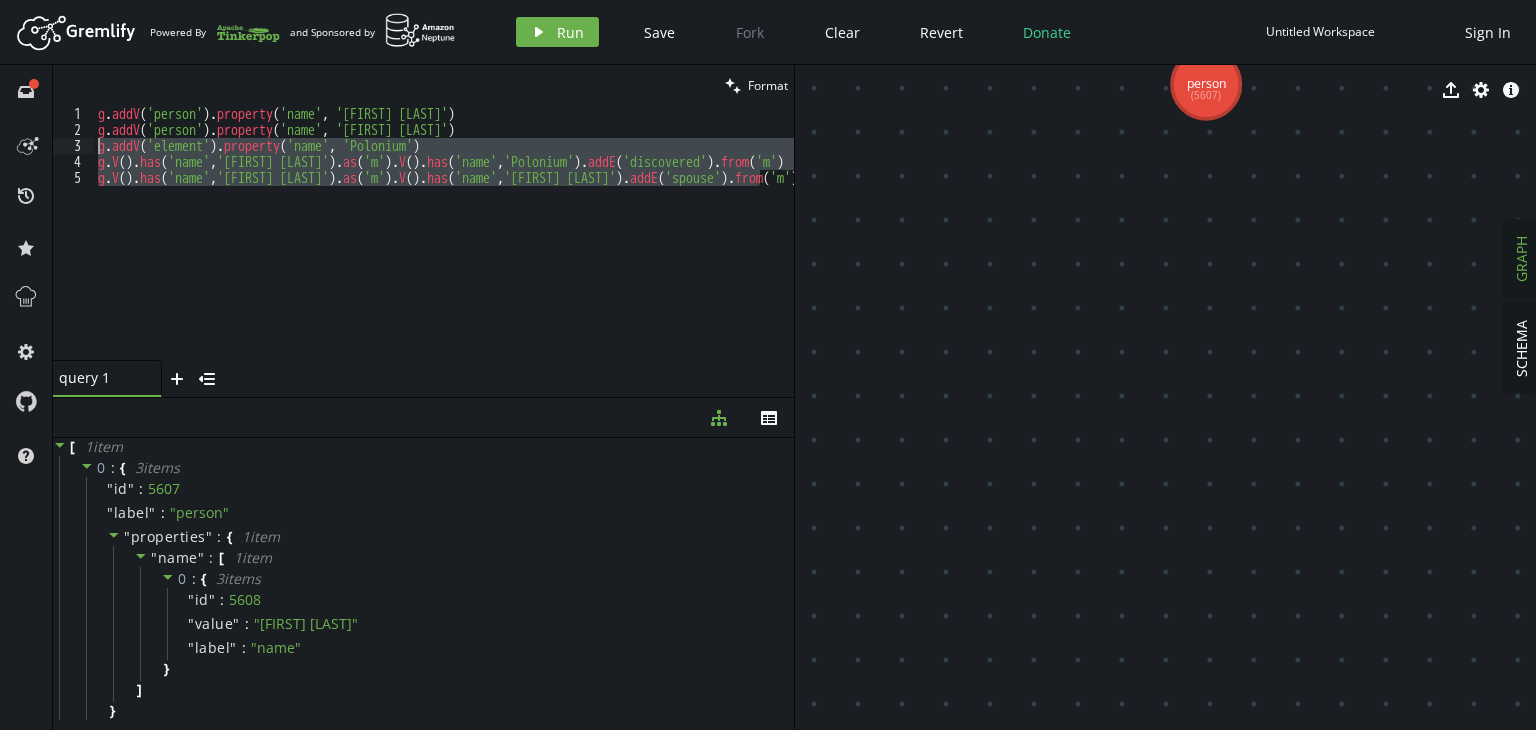 drag, startPoint x: 759, startPoint y: 182, endPoint x: 63, endPoint y: 139, distance: 697.327 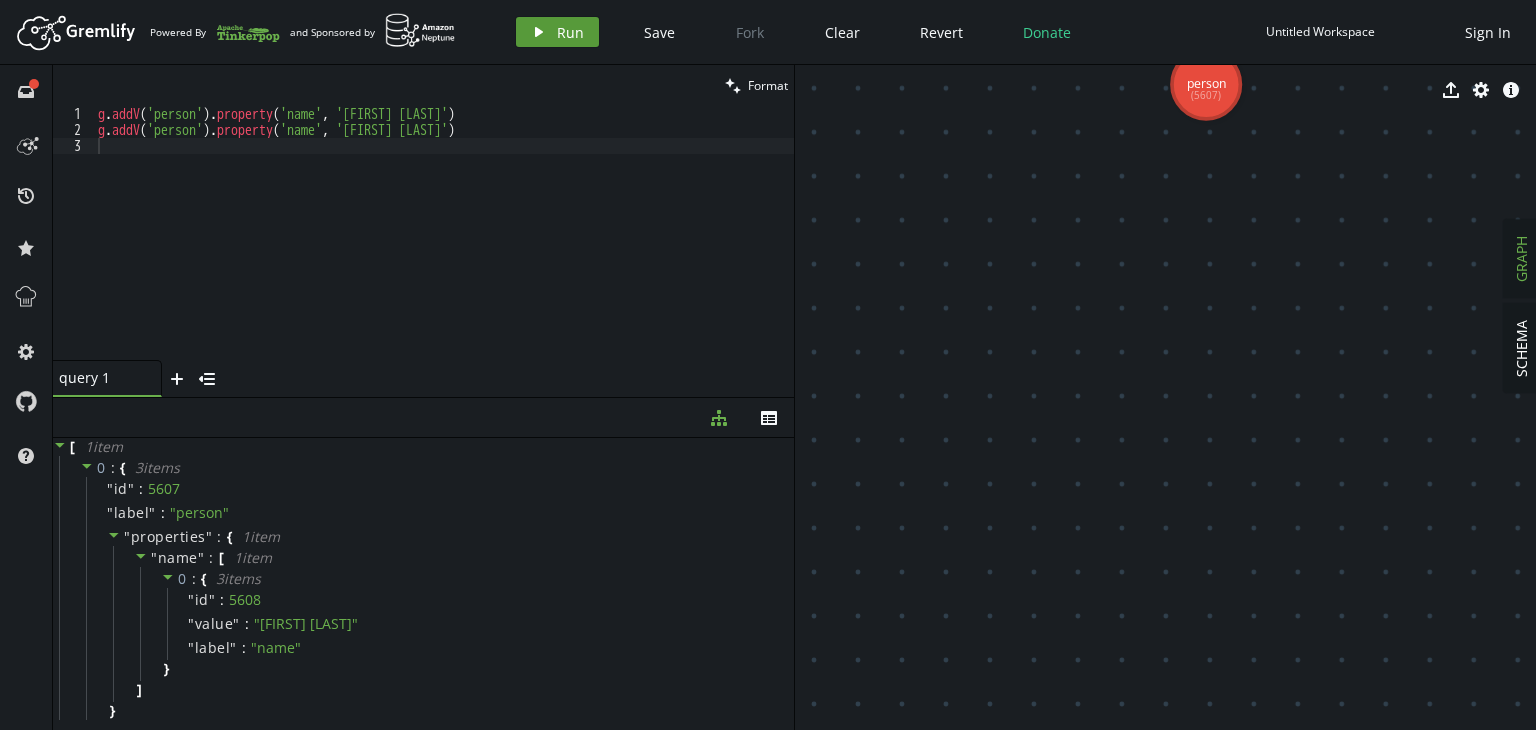 click on "play Run" at bounding box center [557, 32] 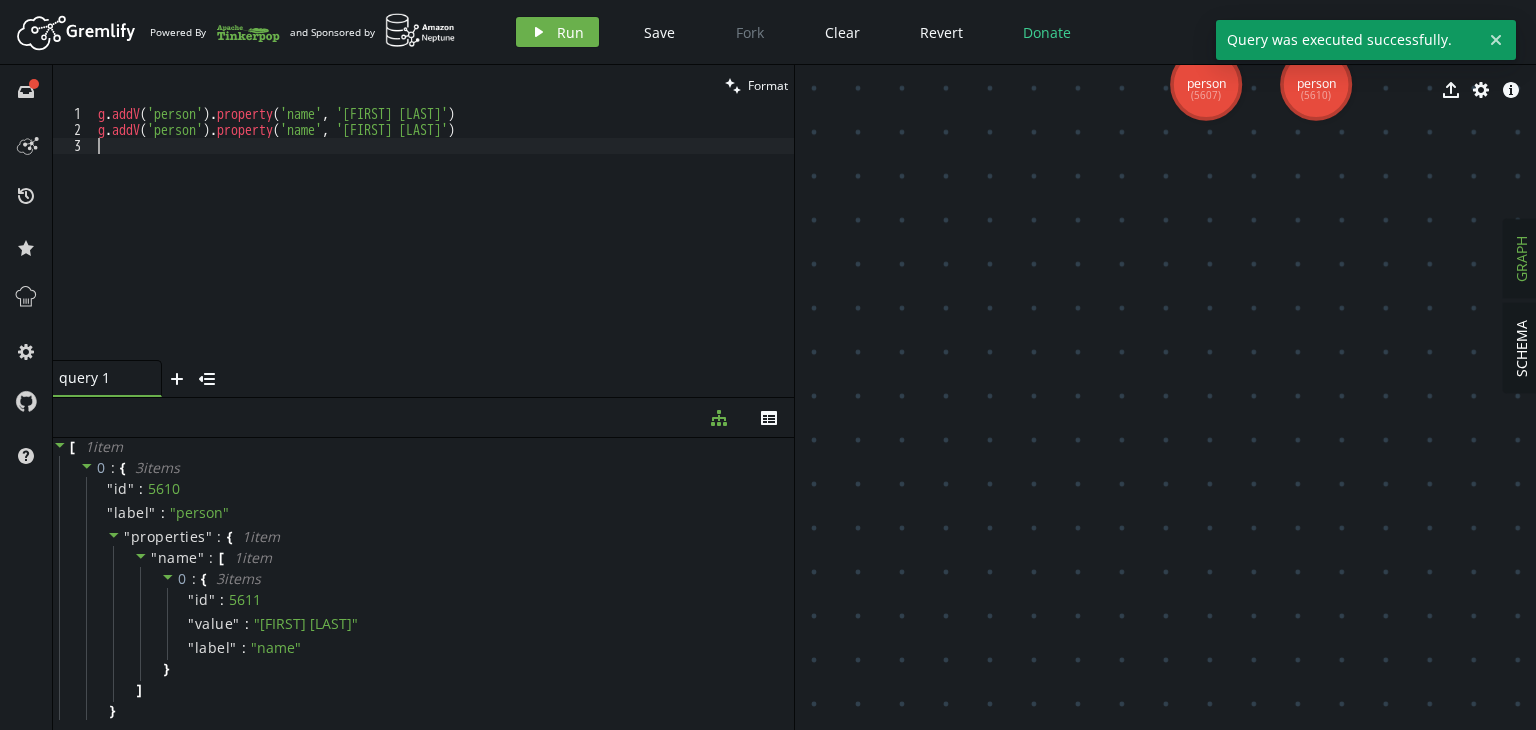click on "g . addV ( 'person' ) . property ( 'name' ,   '[FIRST] [LAST]' ) g . addV ( 'person' ) . property ( 'name' ,   '[FIRST] [LAST]' )" at bounding box center [444, 249] 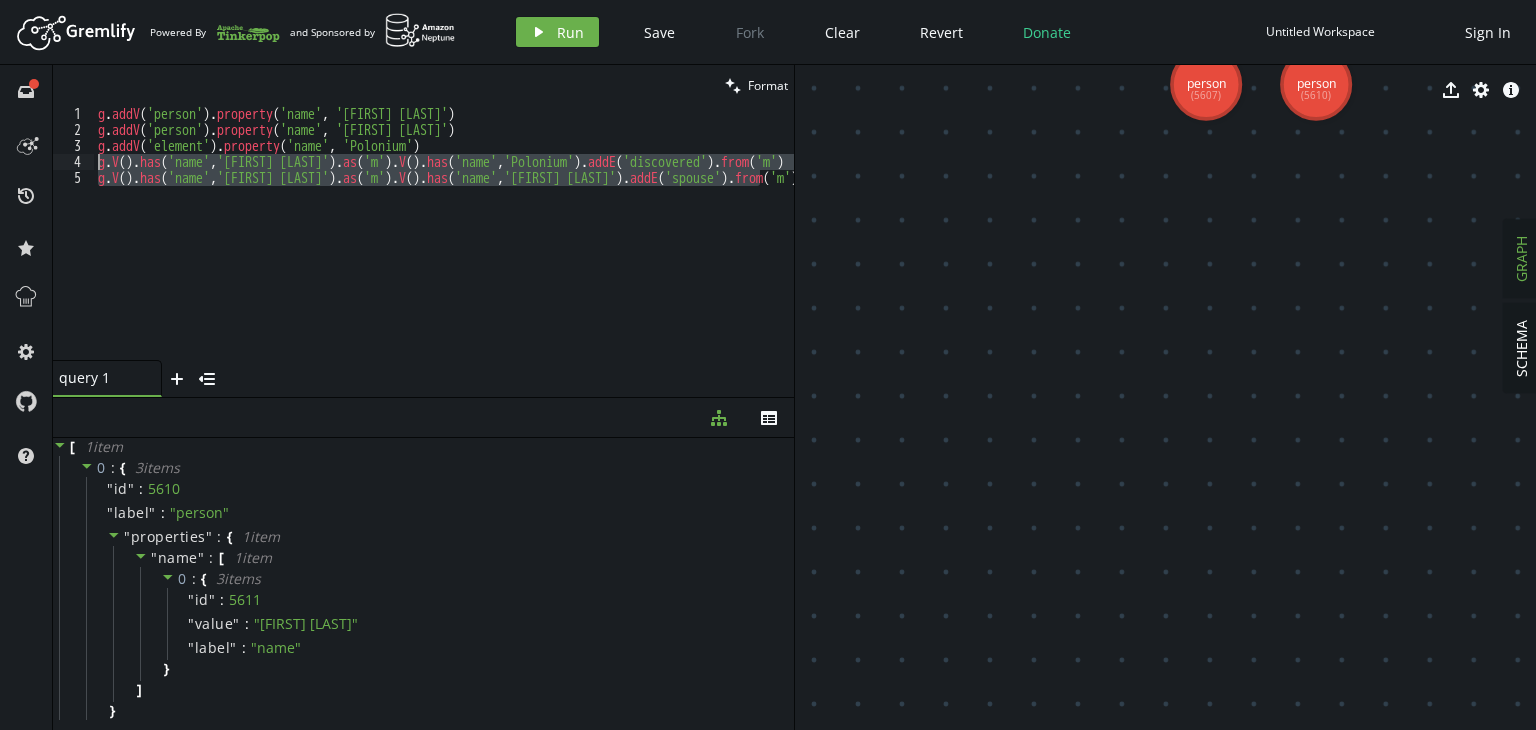 drag, startPoint x: 780, startPoint y: 181, endPoint x: 55, endPoint y: 161, distance: 725.2758 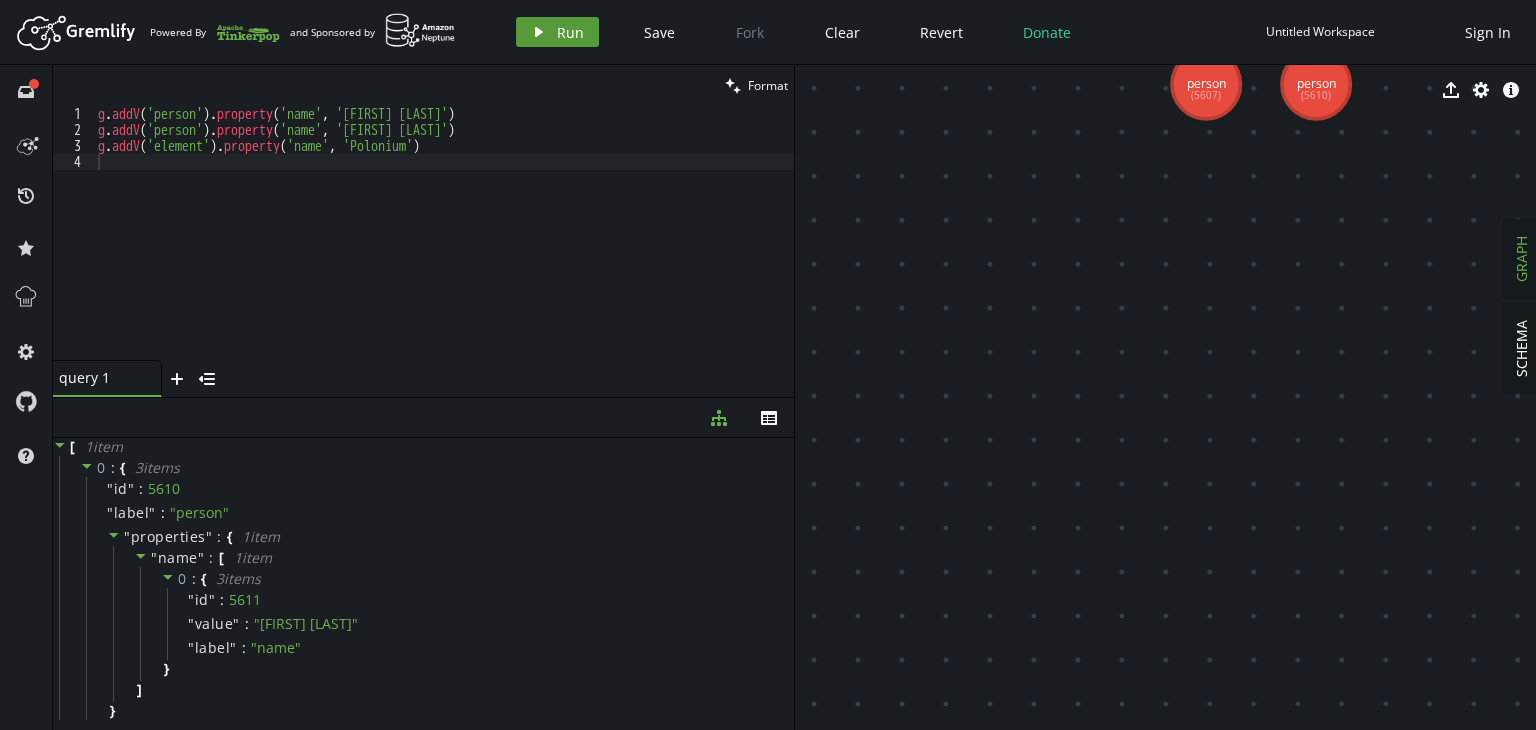 click on "play" at bounding box center (539, 32) 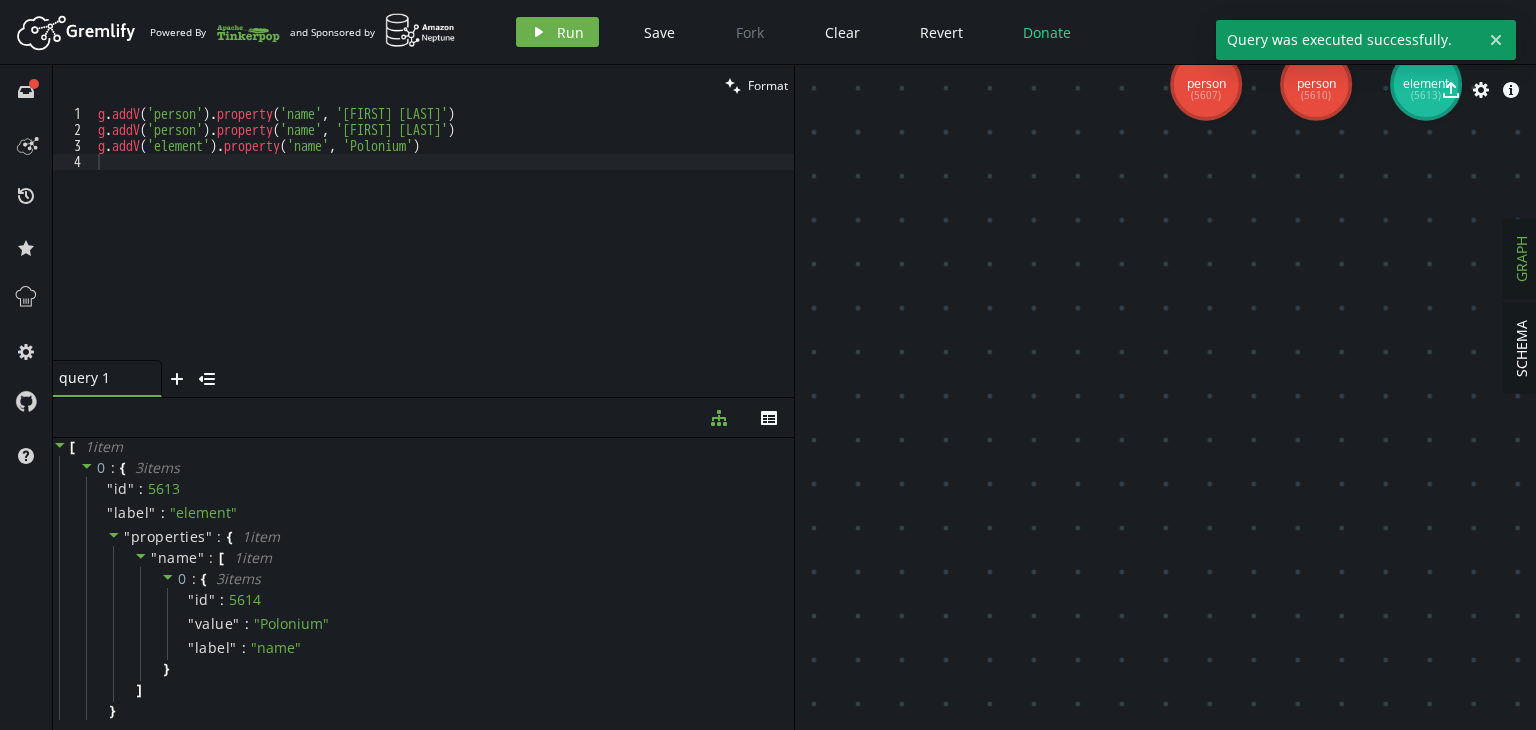 click on "g . addV ( 'person' ) . property ( 'name' ,   '[FIRST] [LAST]' ) g . addV ( 'person' ) . property ( 'name' ,   '[FIRST] [LAST]' ) g . addV ( 'element' ) . property ( 'name' ,   'Polonium' )" at bounding box center [444, 249] 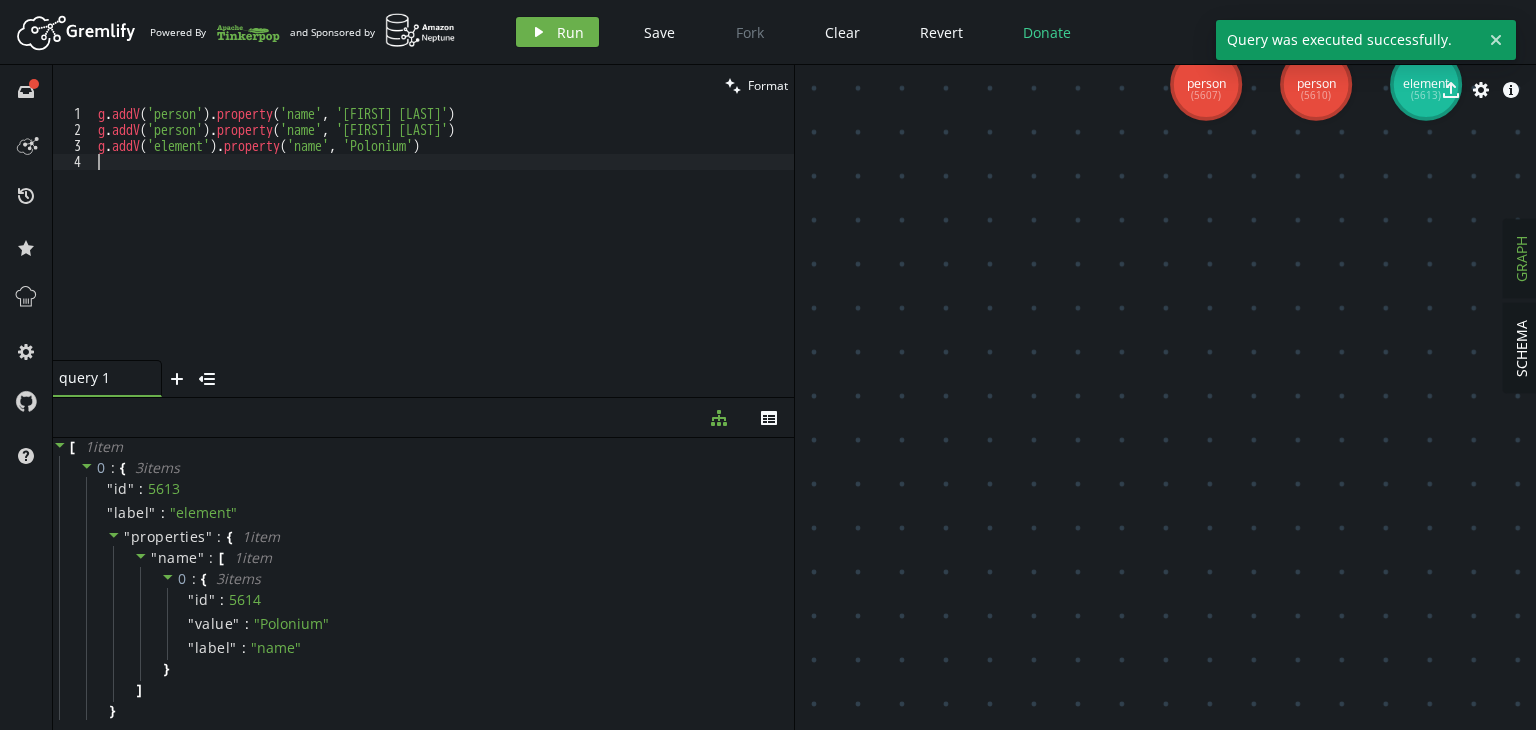 paste on "g.V().has('name','[PERSON]').as('m').V().has('name','[PERSON]').addE('spouse').from('m')" 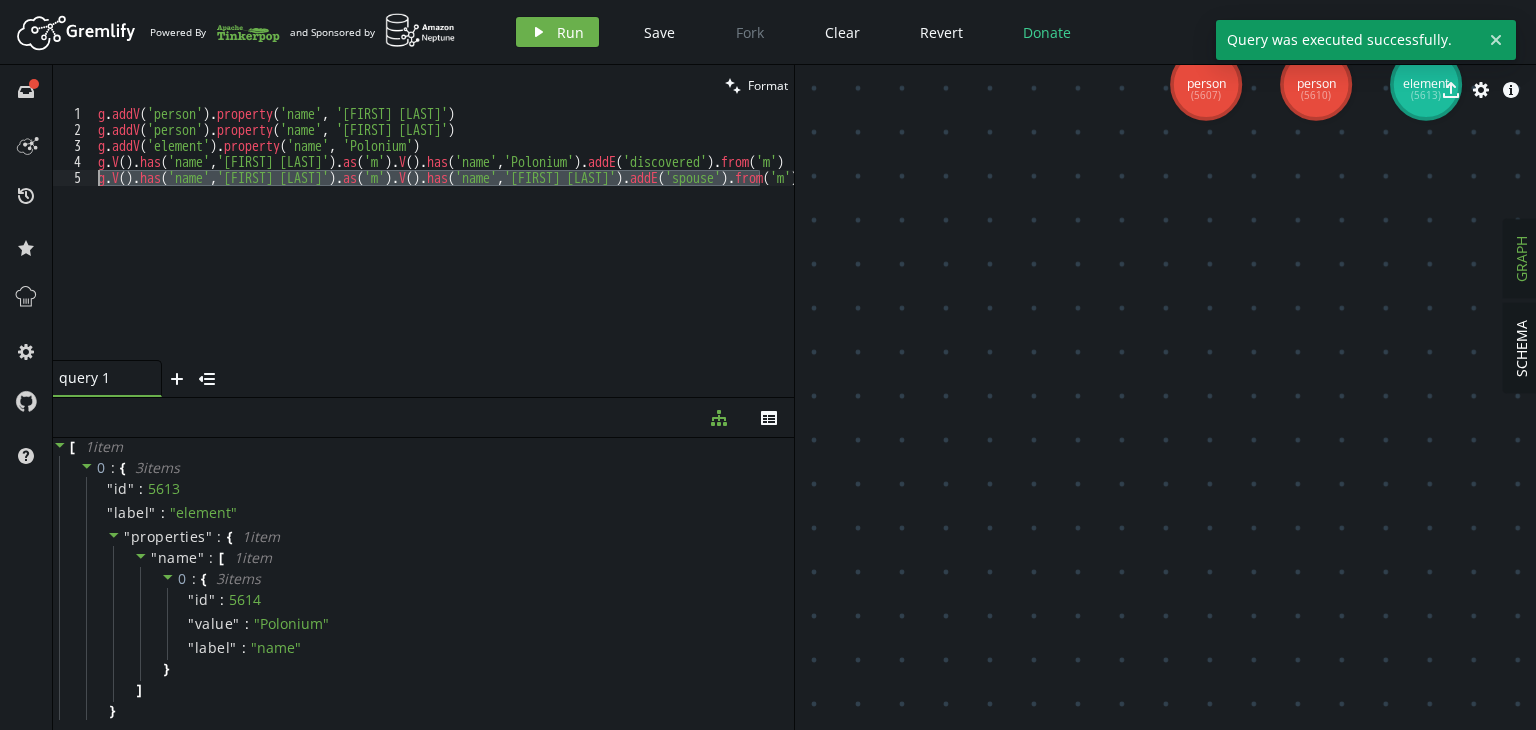 drag, startPoint x: 768, startPoint y: 173, endPoint x: 70, endPoint y: 183, distance: 698.07166 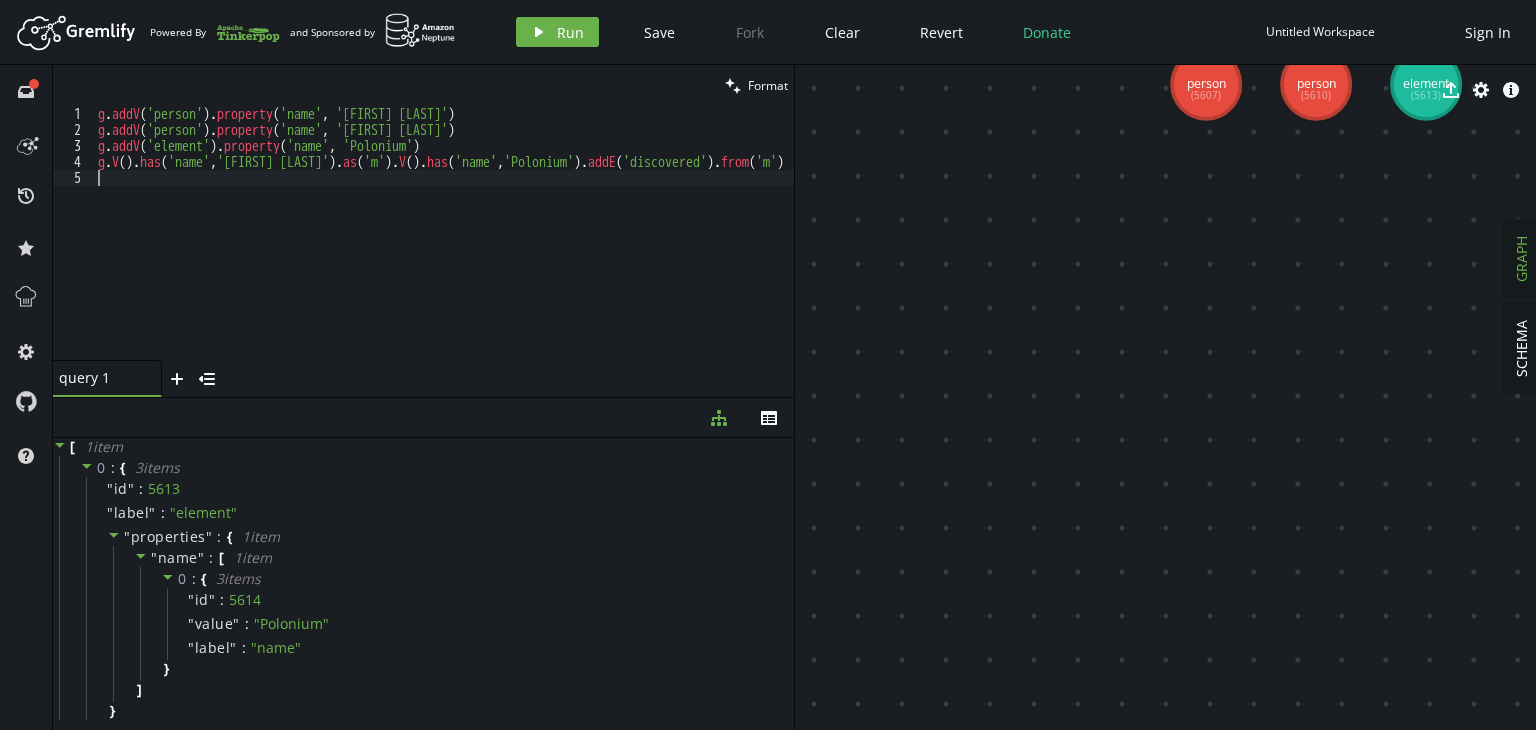 scroll, scrollTop: 0, scrollLeft: 38, axis: horizontal 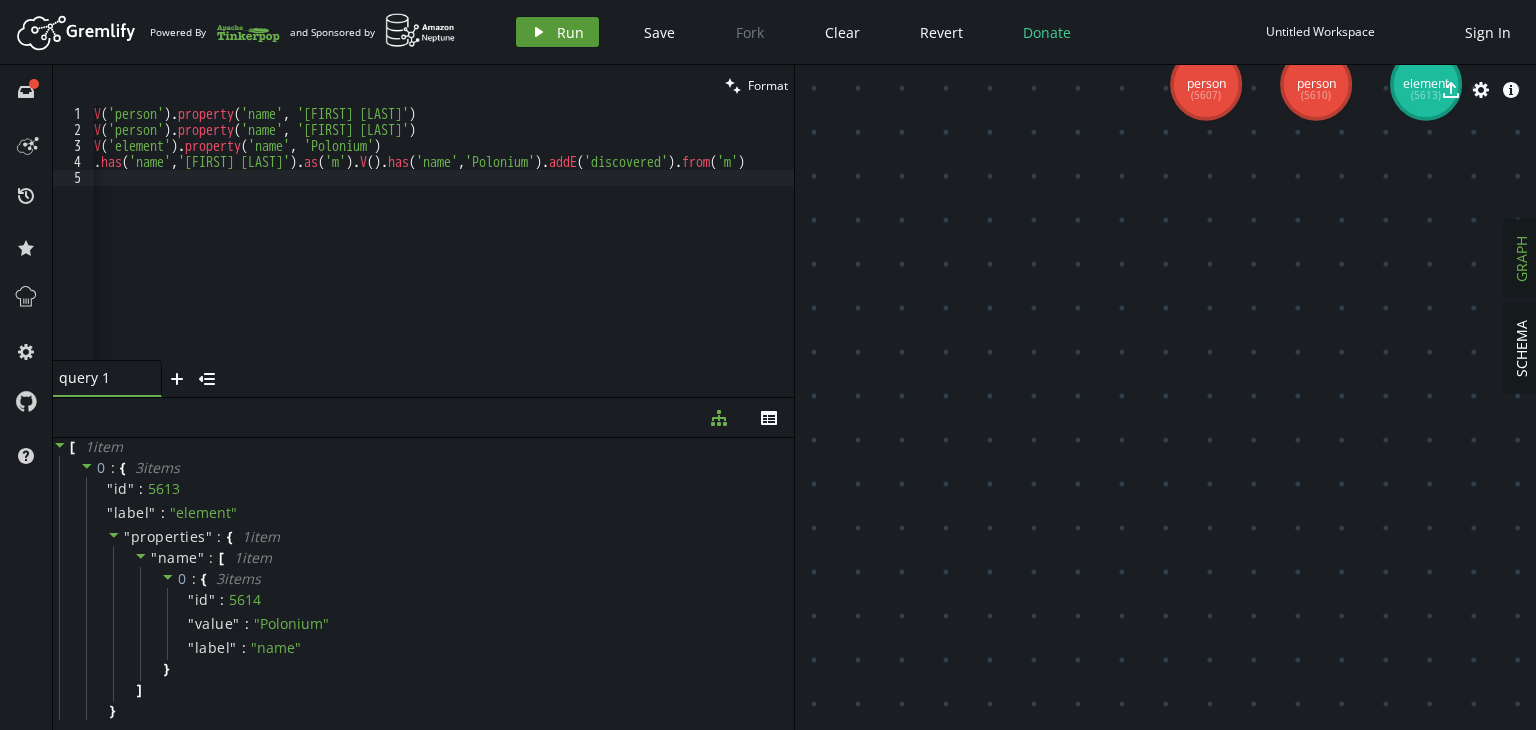 click on "play" at bounding box center [539, 32] 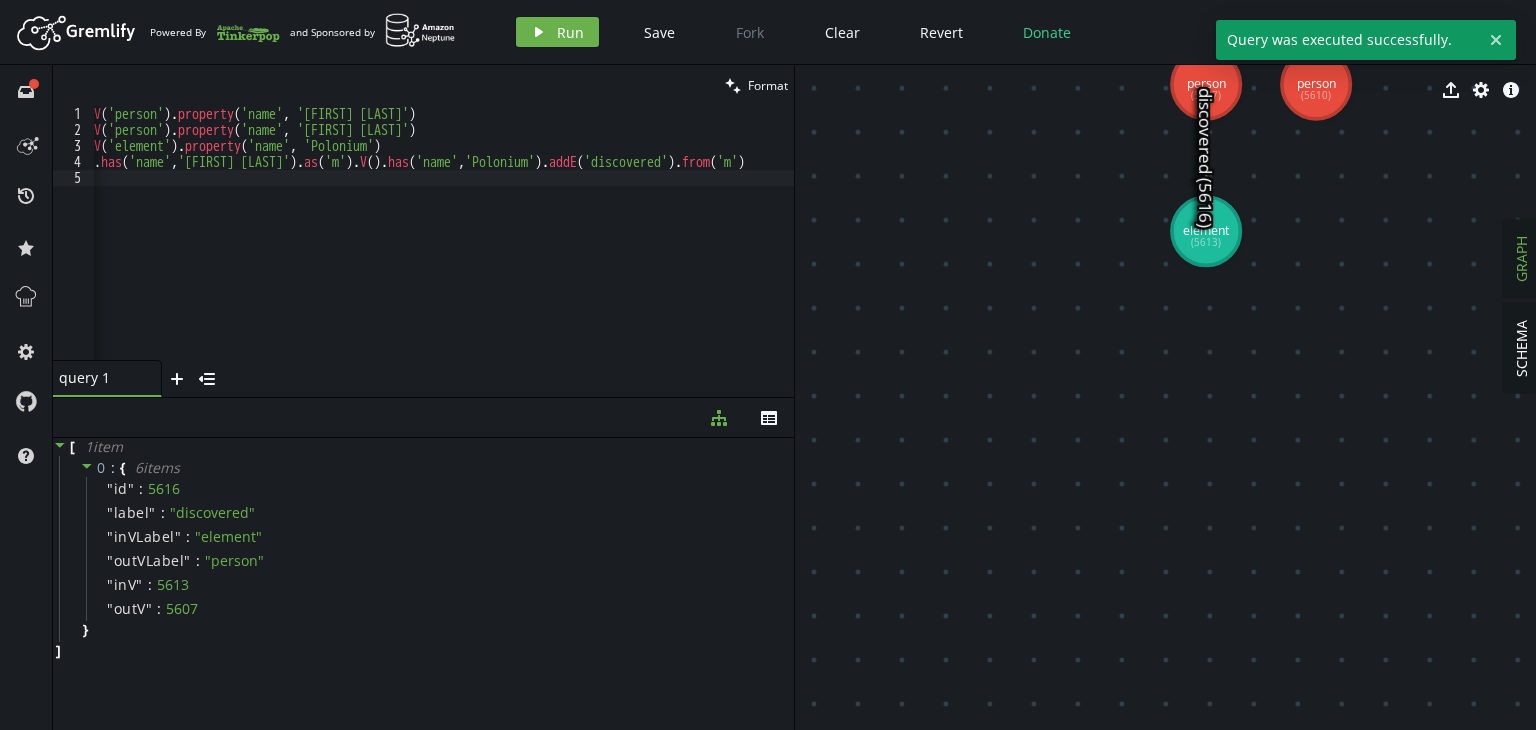 scroll, scrollTop: 0, scrollLeft: 0, axis: both 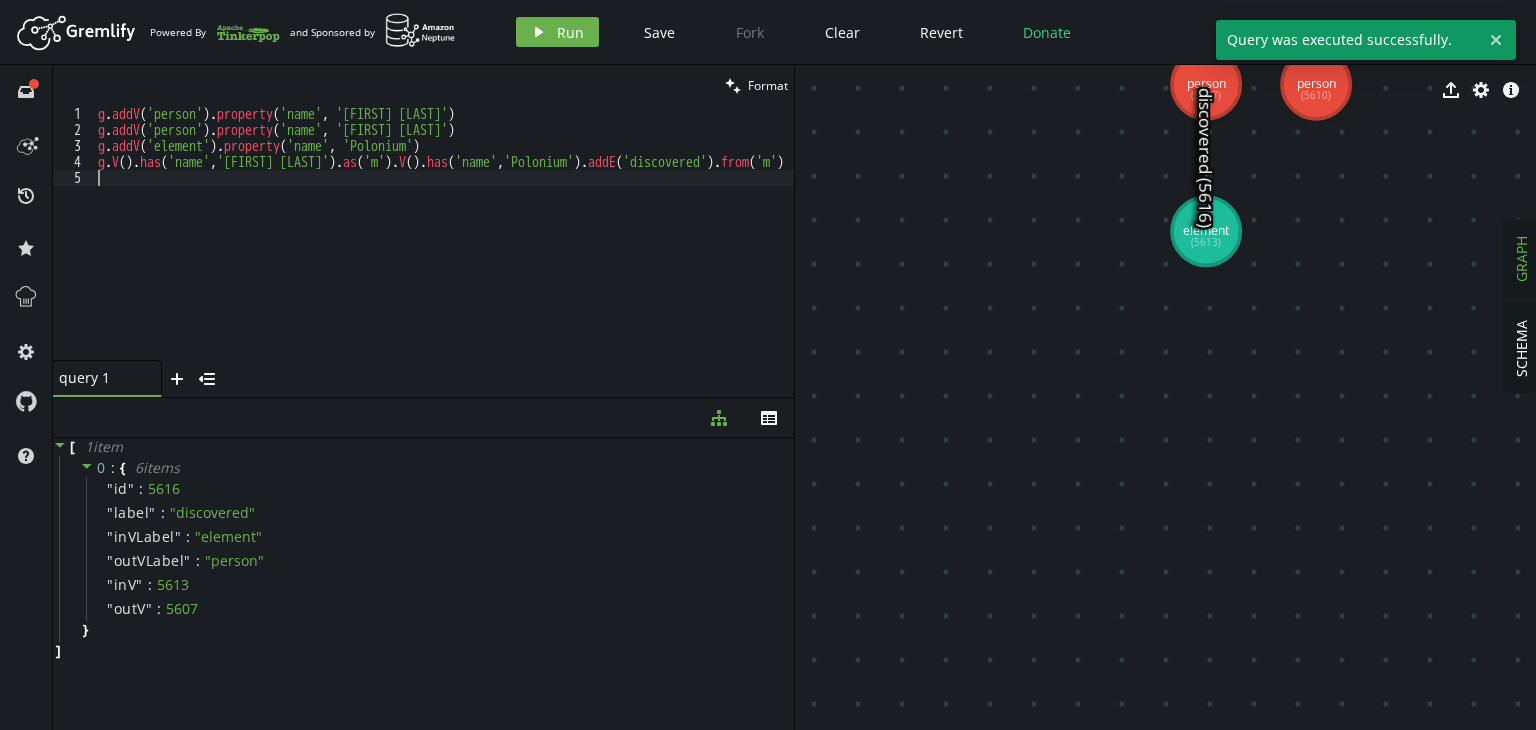 paste on "g.V().has('name','[PERSON]').as('m').V().has('name','[PERSON]').addE('spouse').from('m')" 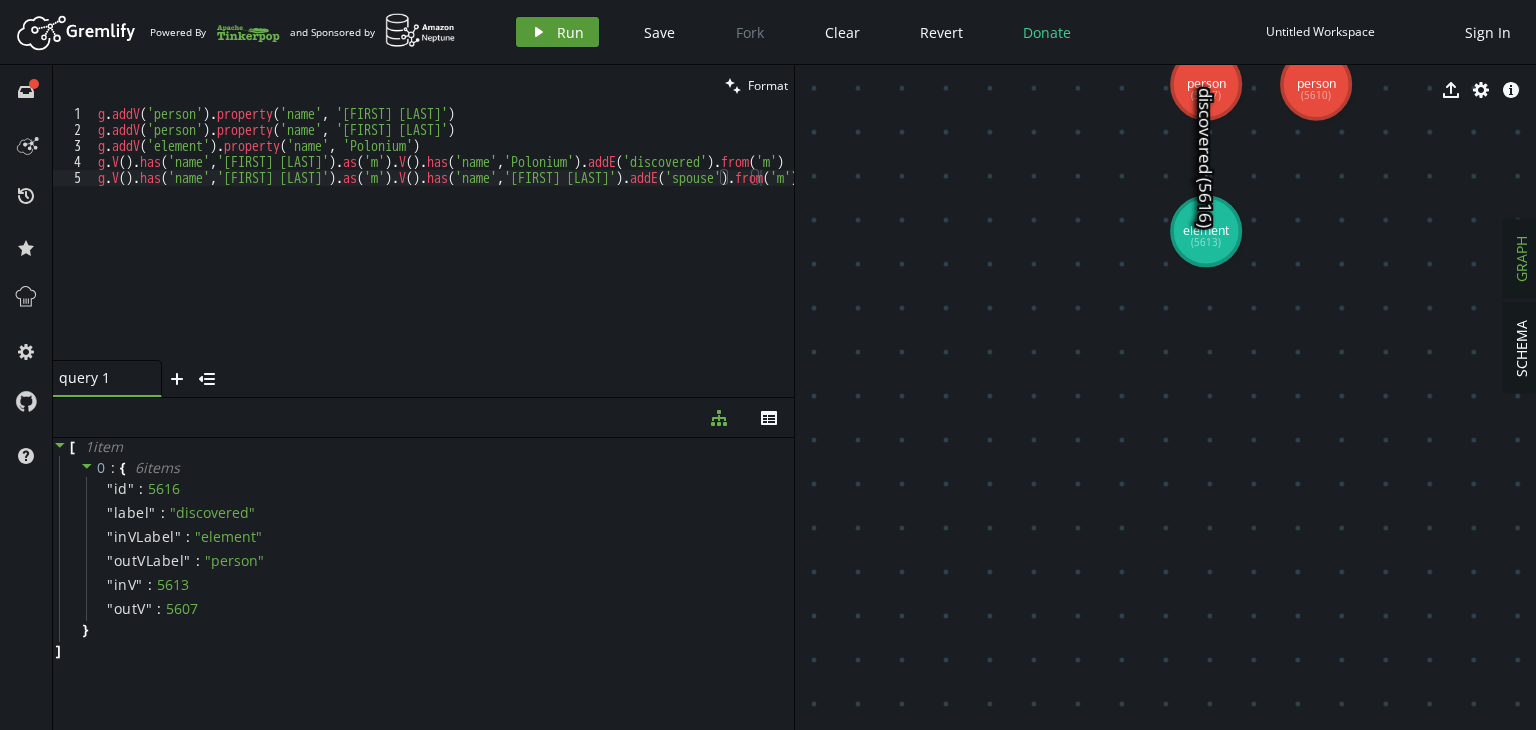 click on "play Run" at bounding box center [557, 32] 